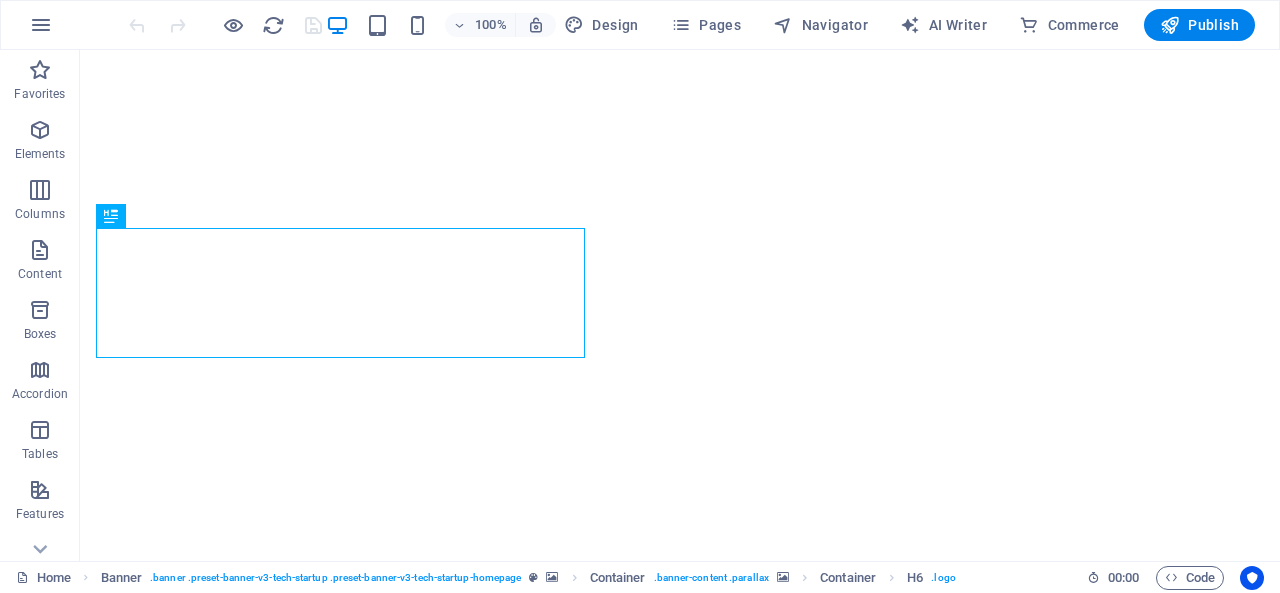 scroll, scrollTop: 0, scrollLeft: 0, axis: both 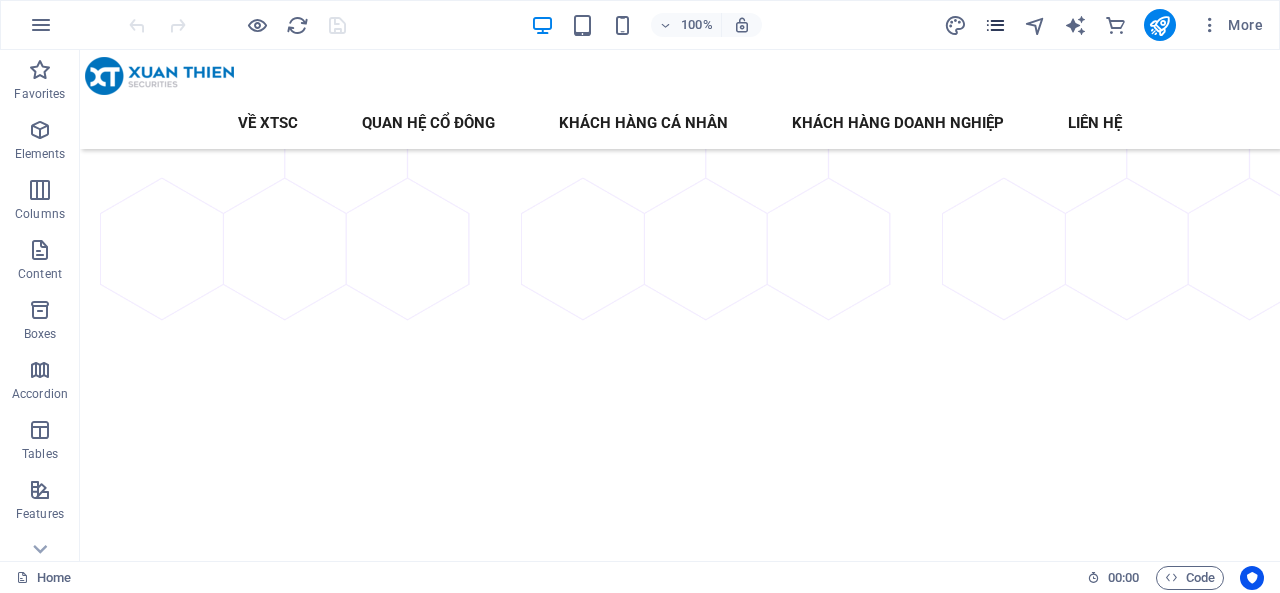 click at bounding box center [995, 25] 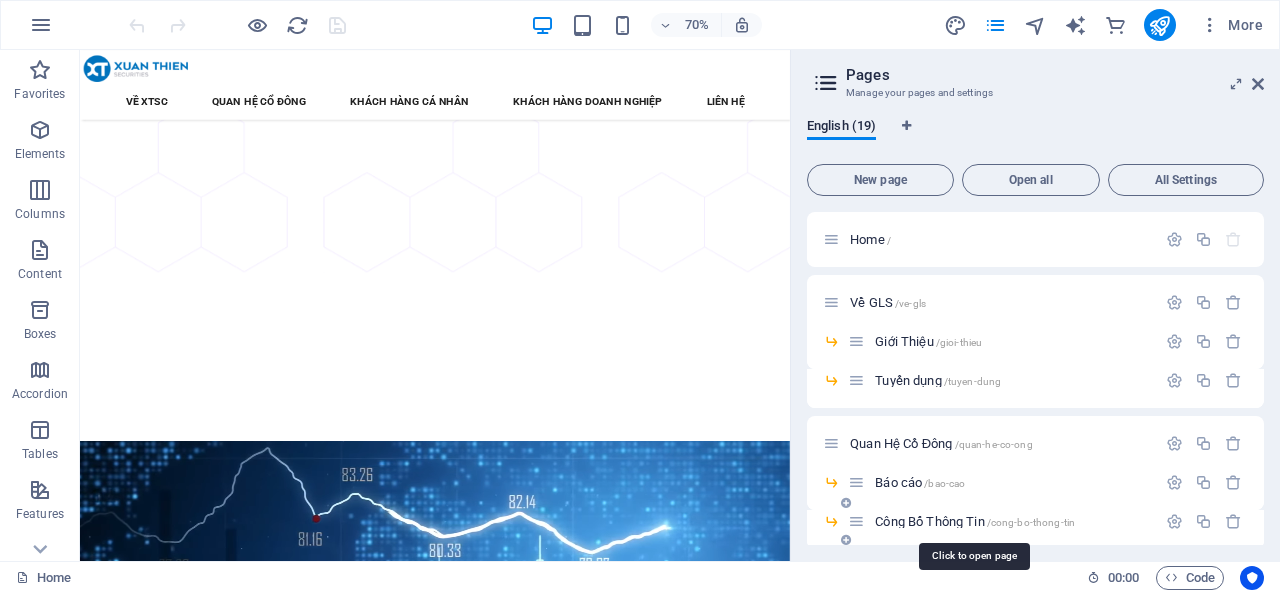 click on "Công Bố Thông Tin /cong-bo-thong-tin" at bounding box center [975, 521] 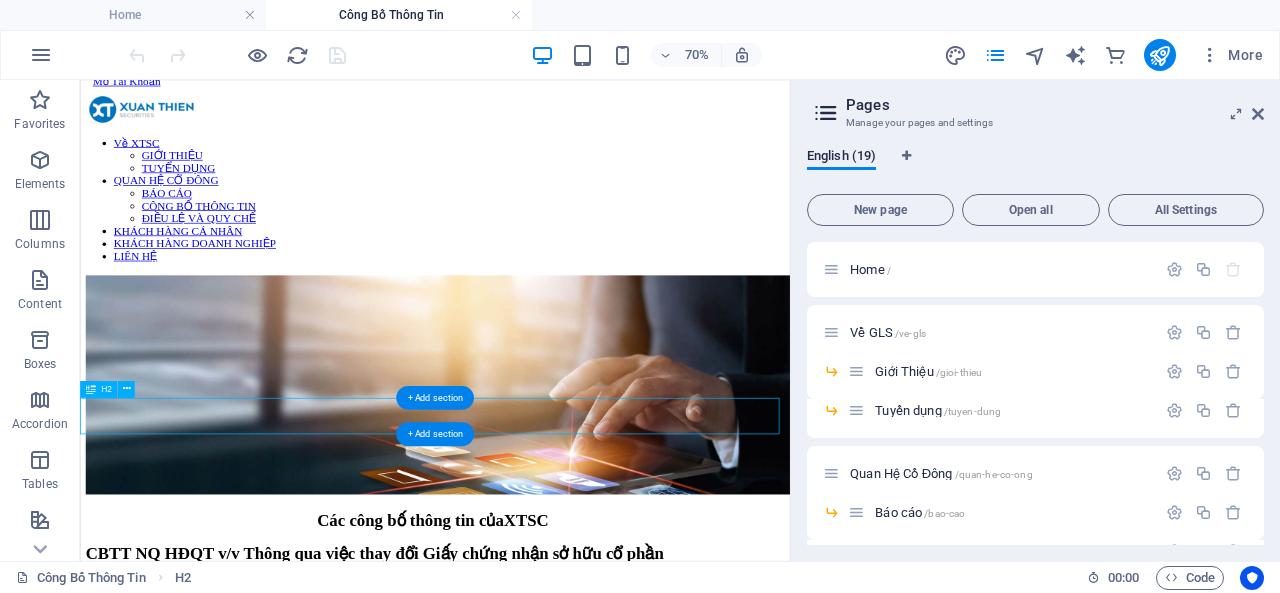 scroll, scrollTop: 200, scrollLeft: 0, axis: vertical 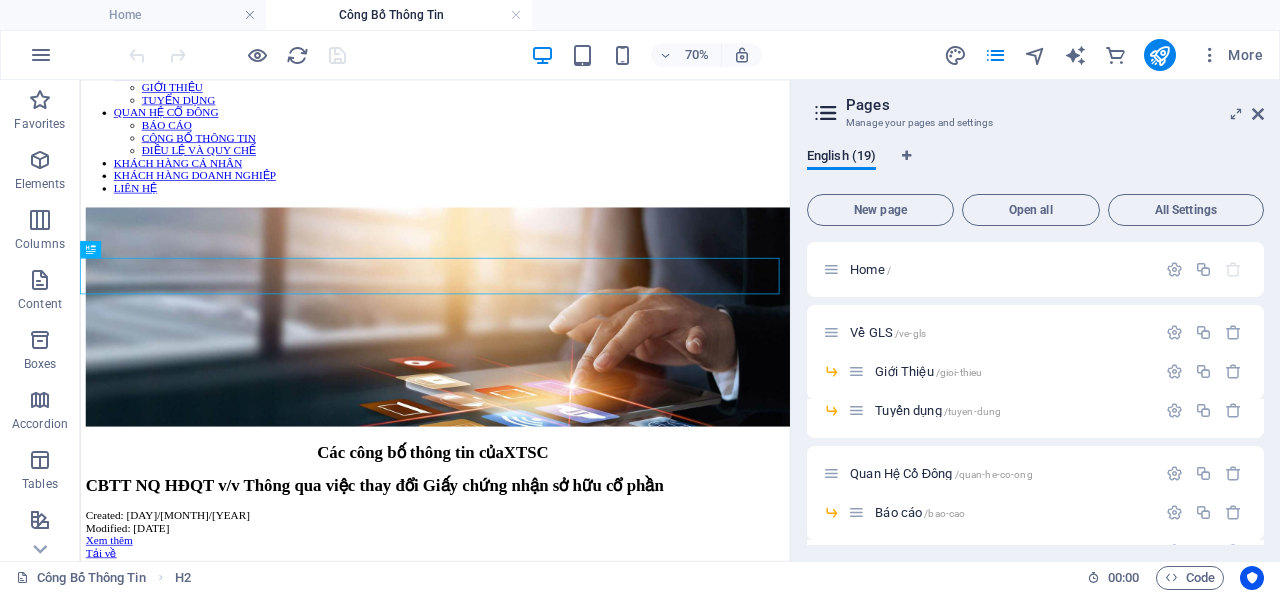 click on "Pages Manage your pages and settings English (19) New page Open all All Settings Home / Về GLS /ve-gls Giới Thiệu /gioi-thieu Tuyển dụng /tuyen-dung Quan Hệ Cổ Đông /quan-he-co-ong Báo cáo /bao-cao Công Bố Thông Tin /cong-bo-thong-tin Điều lệ và Quy chế /dieu-le-va-quy-che Hỗ Trợ /ho-tro LoginBoard /loginboard OpenAccount /openaccount Login Error /login-error Privacy /privacy Blog Post /blog-post Tintuc: Single Page Layout /tintuc-single-page-layout Blog: Single Page Layout /blog-single-page-layout BCTC: Single Page Layout /bctc-single-page-layout CongboThongTinKhac: Single Page Layout /congbothongtinkhac-single-page-layout TuyenDung: Single Page Layout /tuyendung-item" at bounding box center (1035, 320) 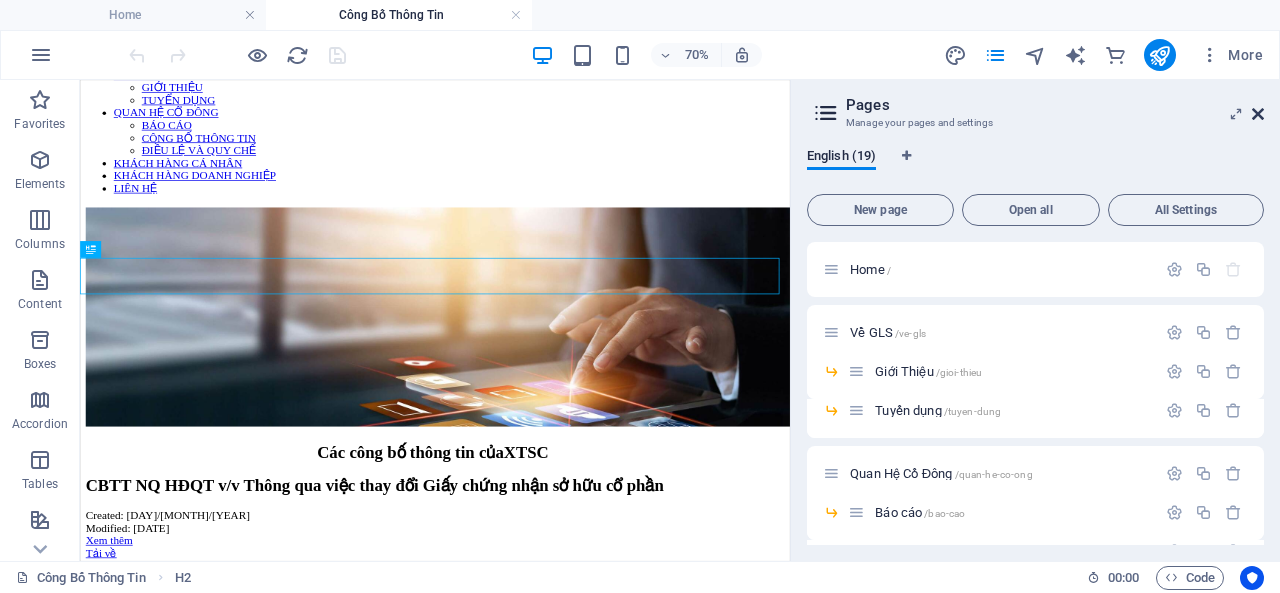 click at bounding box center (1258, 114) 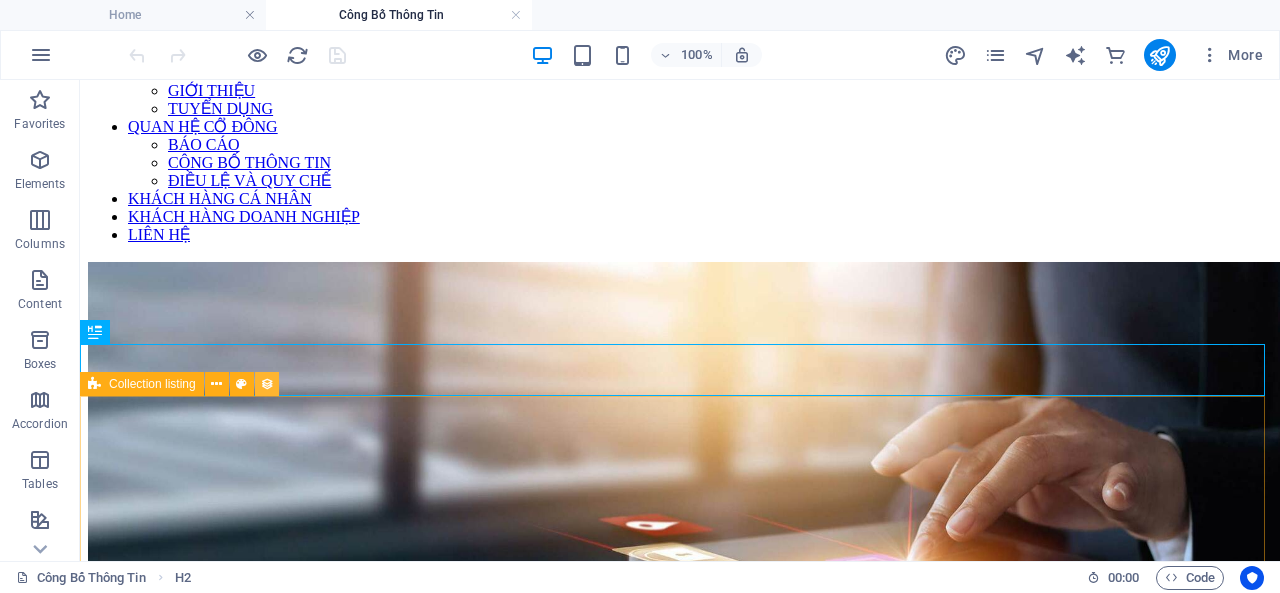 click at bounding box center [267, 384] 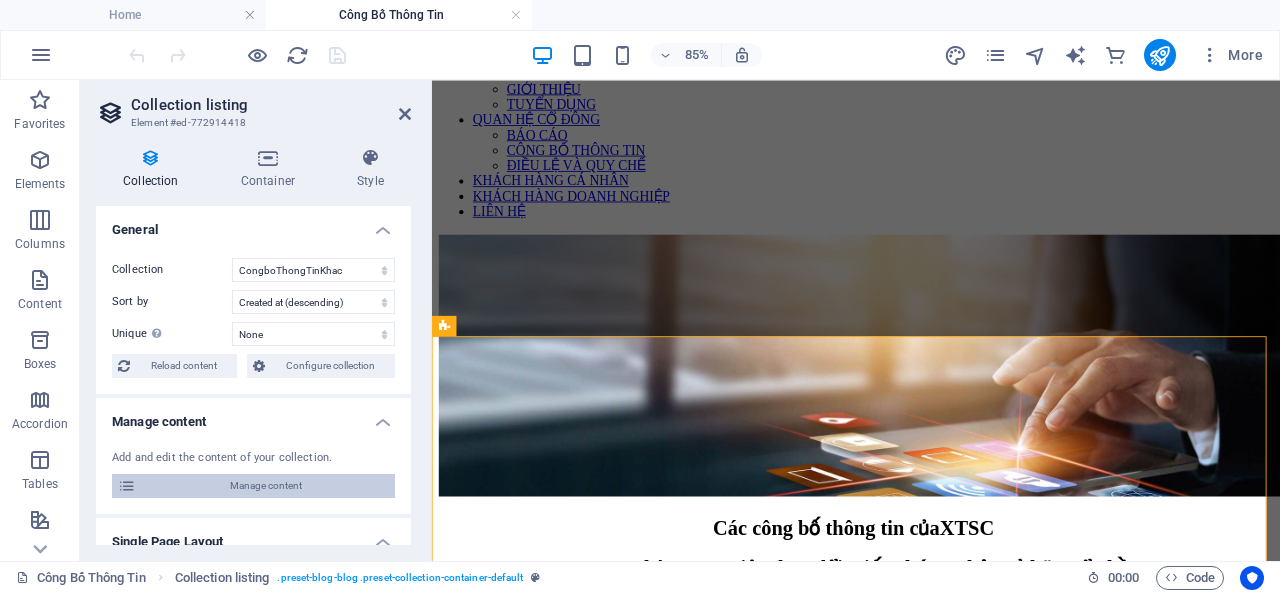 click on "Manage content" at bounding box center [265, 486] 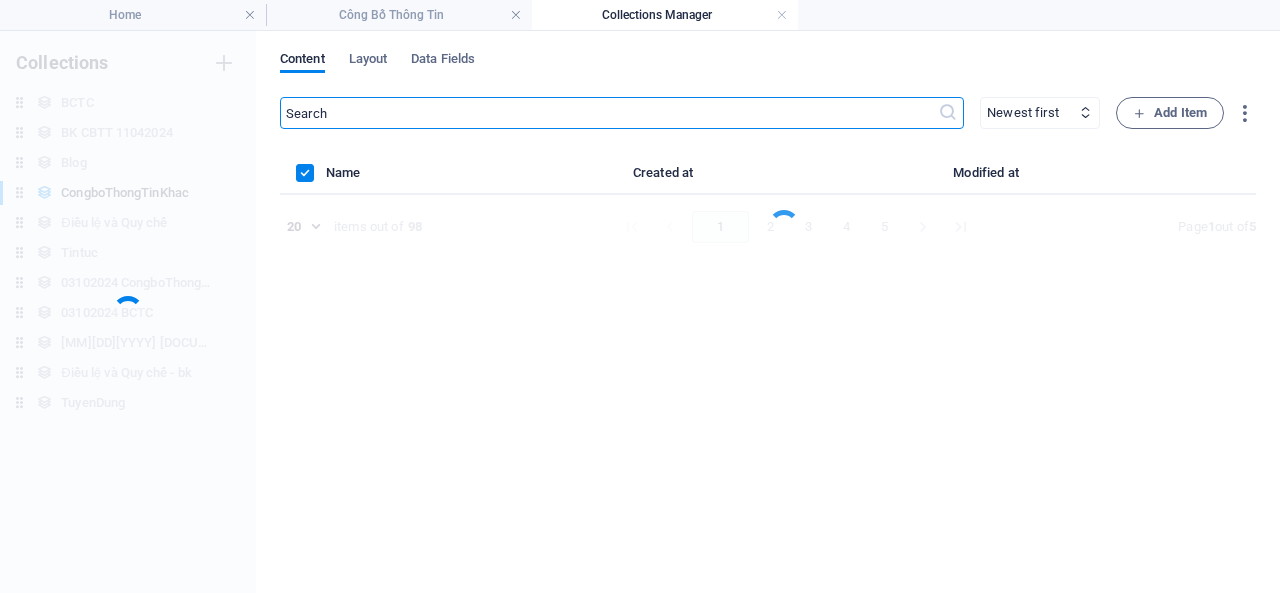 scroll, scrollTop: 0, scrollLeft: 0, axis: both 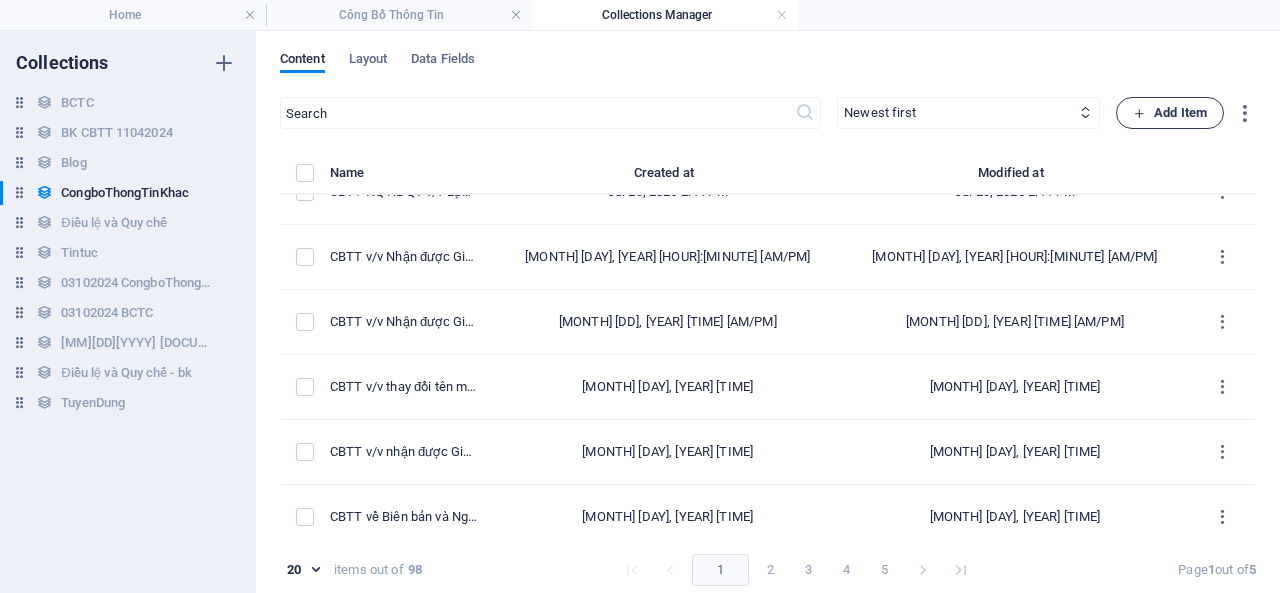 click on "Add Item" at bounding box center [1170, 113] 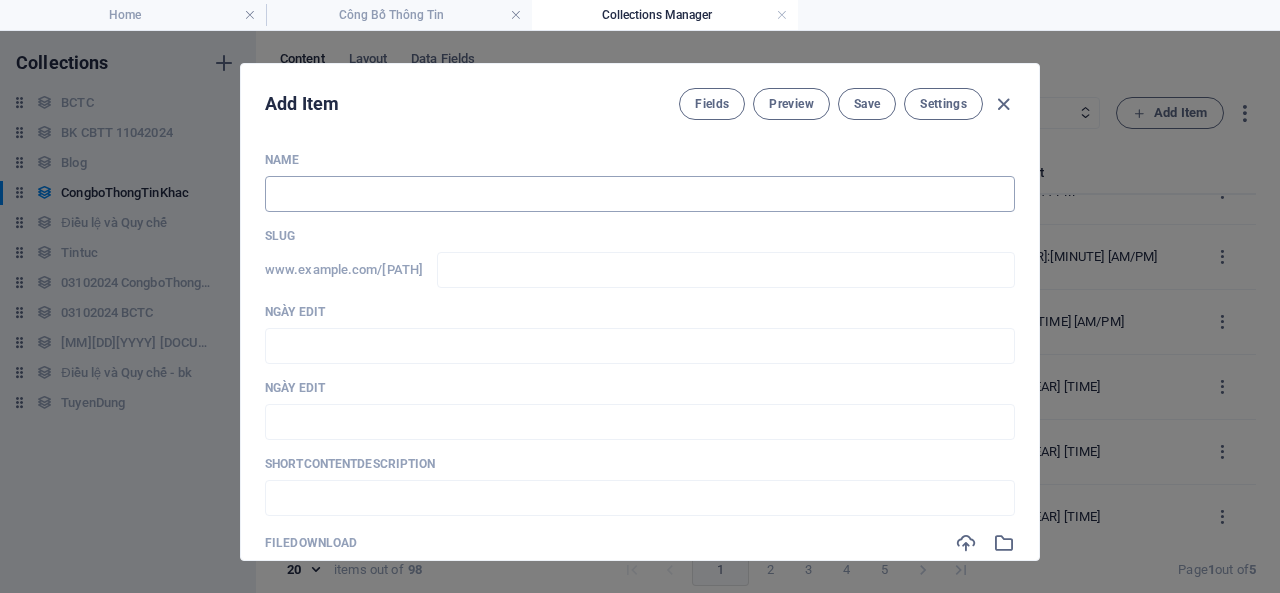 click at bounding box center (640, 194) 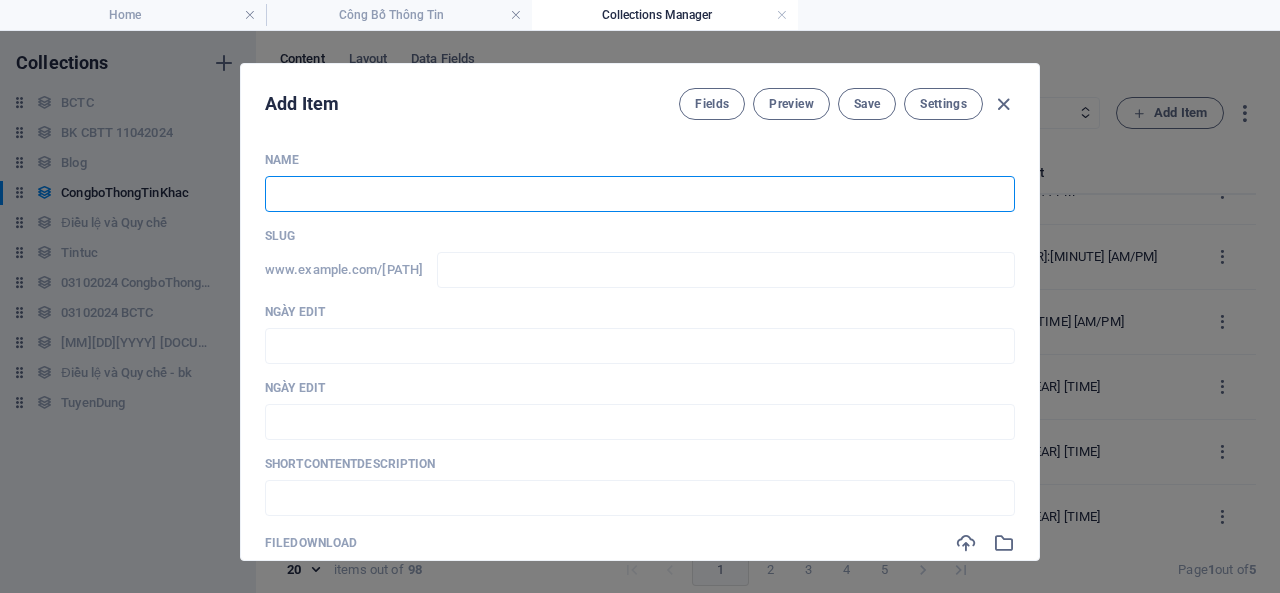 type on "C" 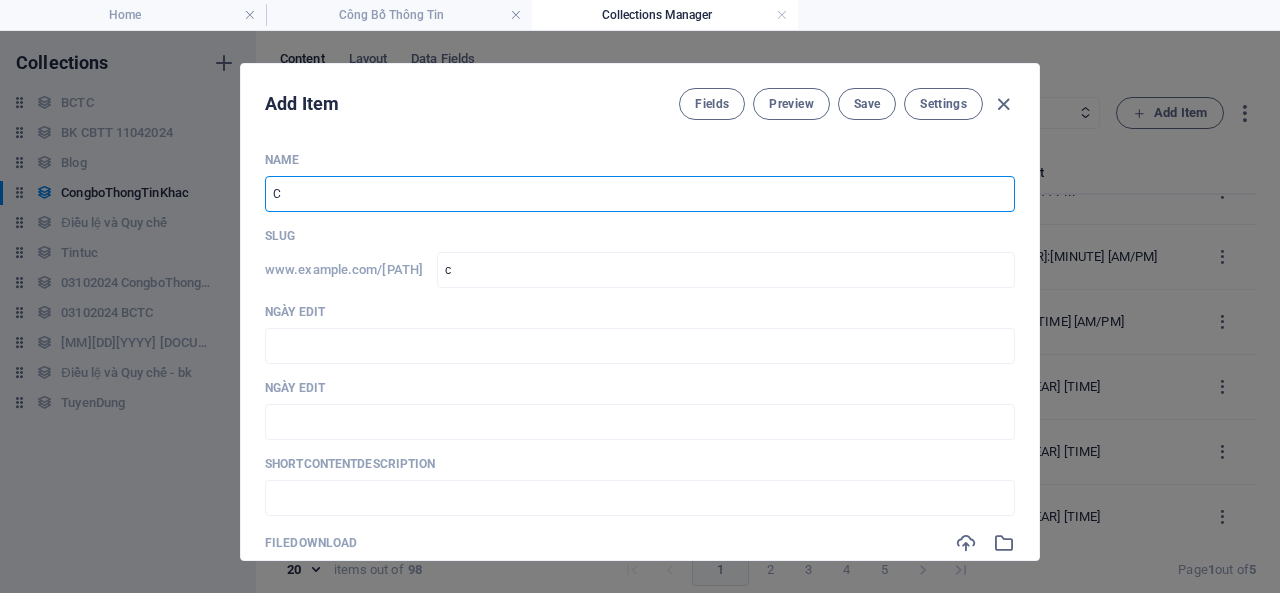 type on "CB" 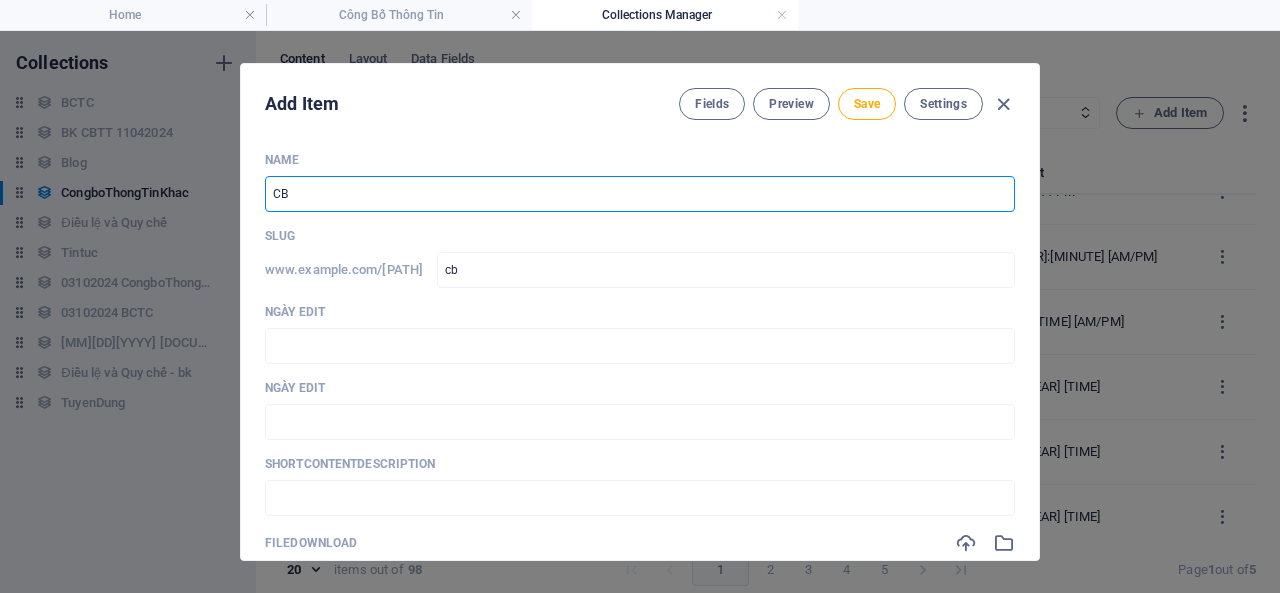 type on "CBT" 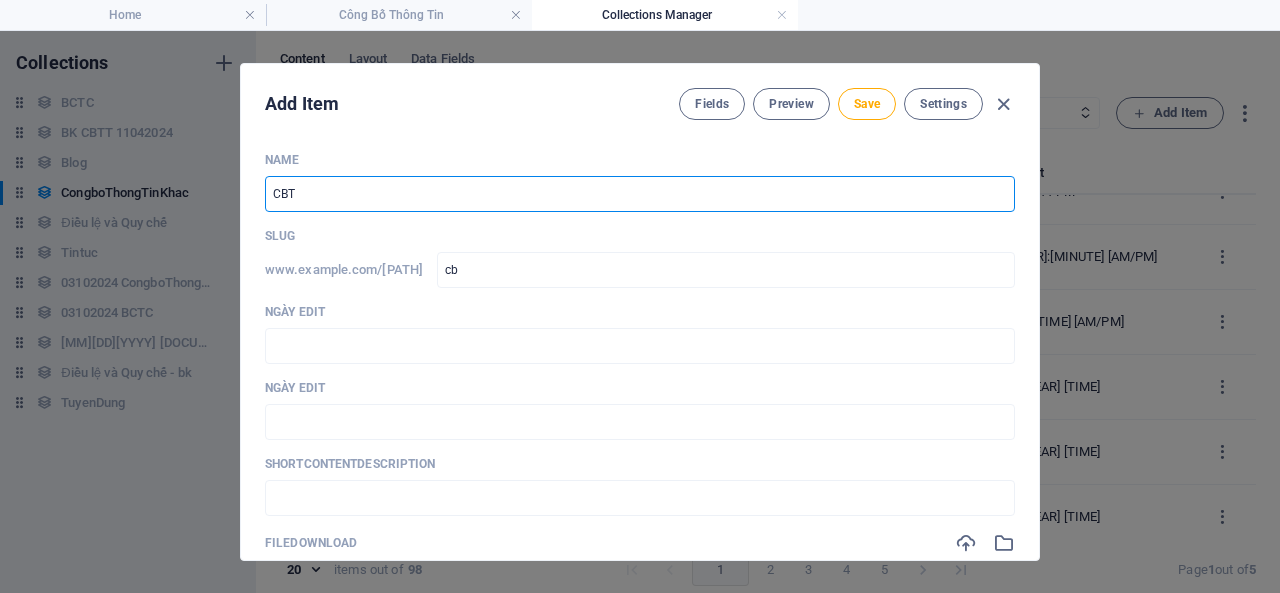 type on "cbt" 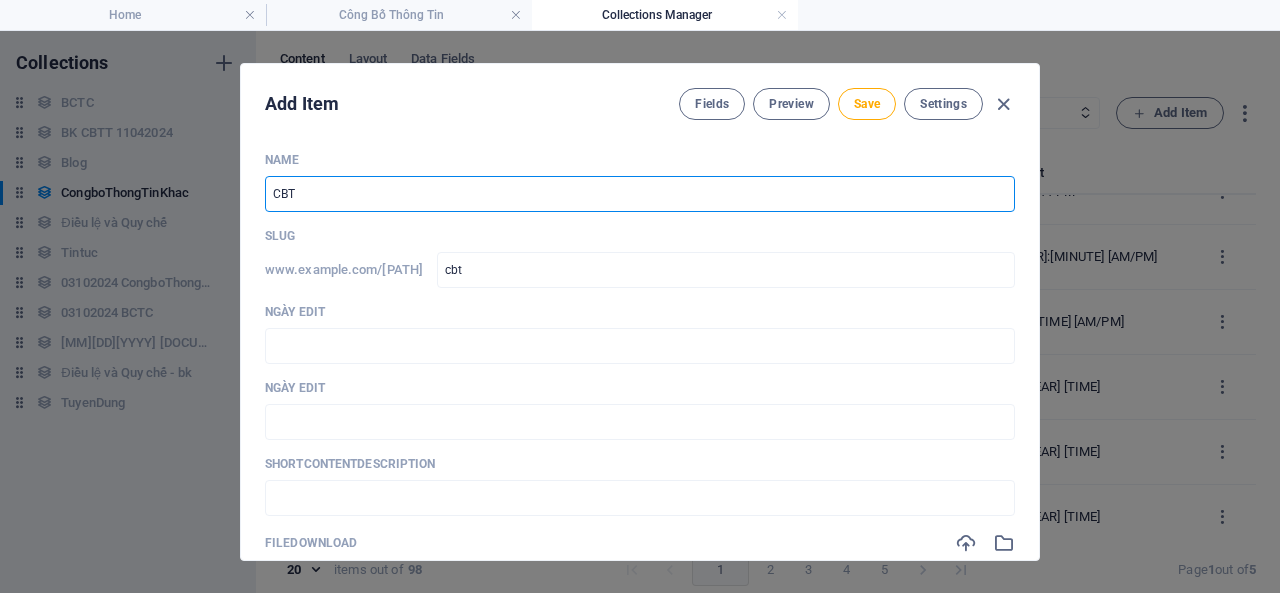 type on "CBTT" 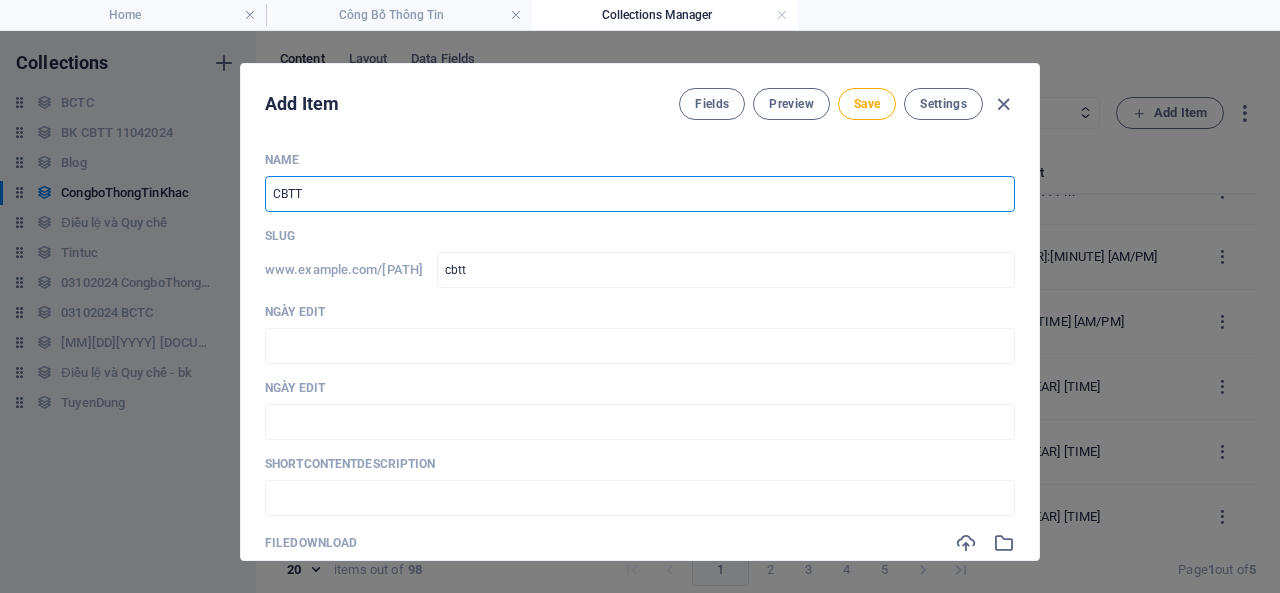 type on "CBTT N" 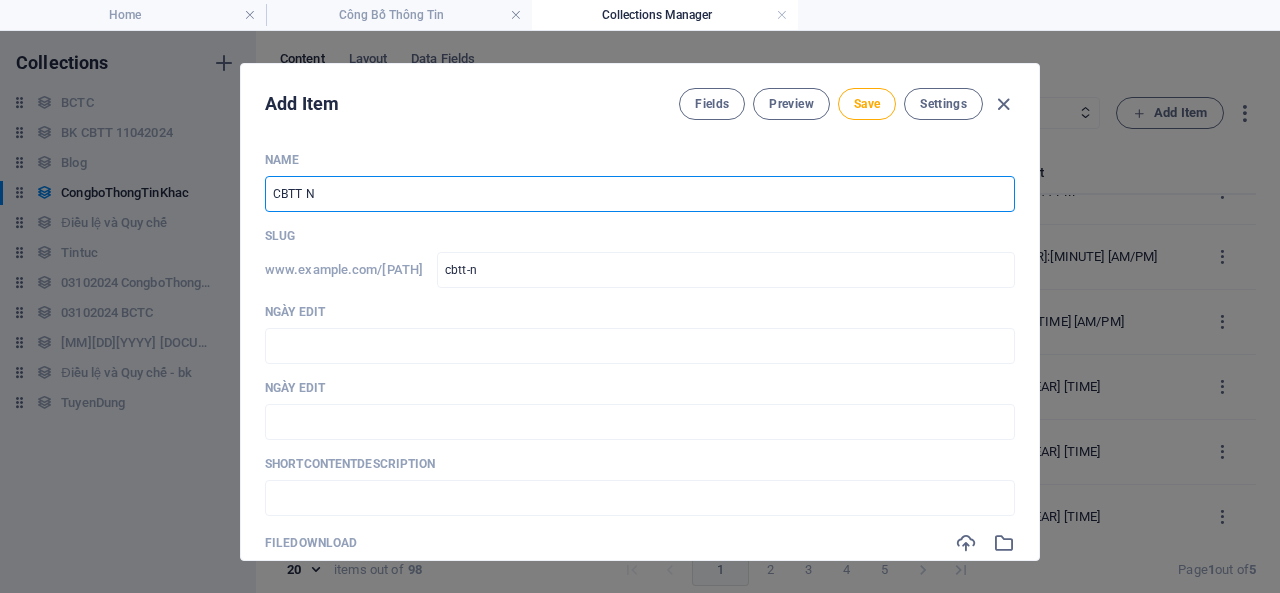 type on "CBTT NQ" 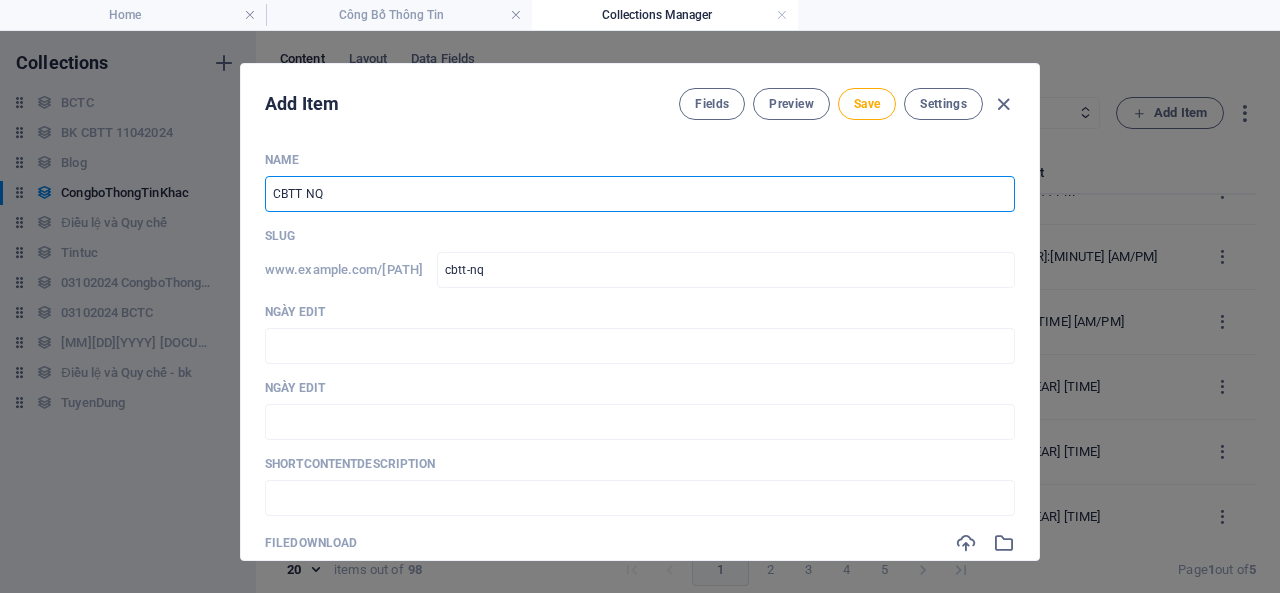 type on "CBTT NQ H" 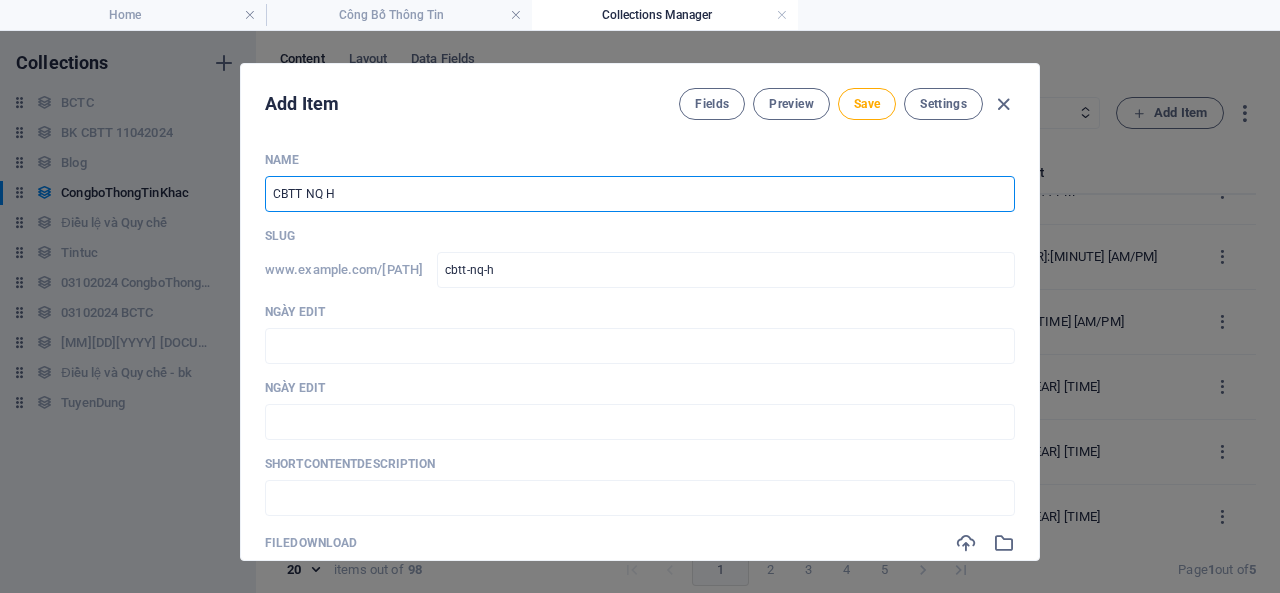 type on "CBTT NQ HD" 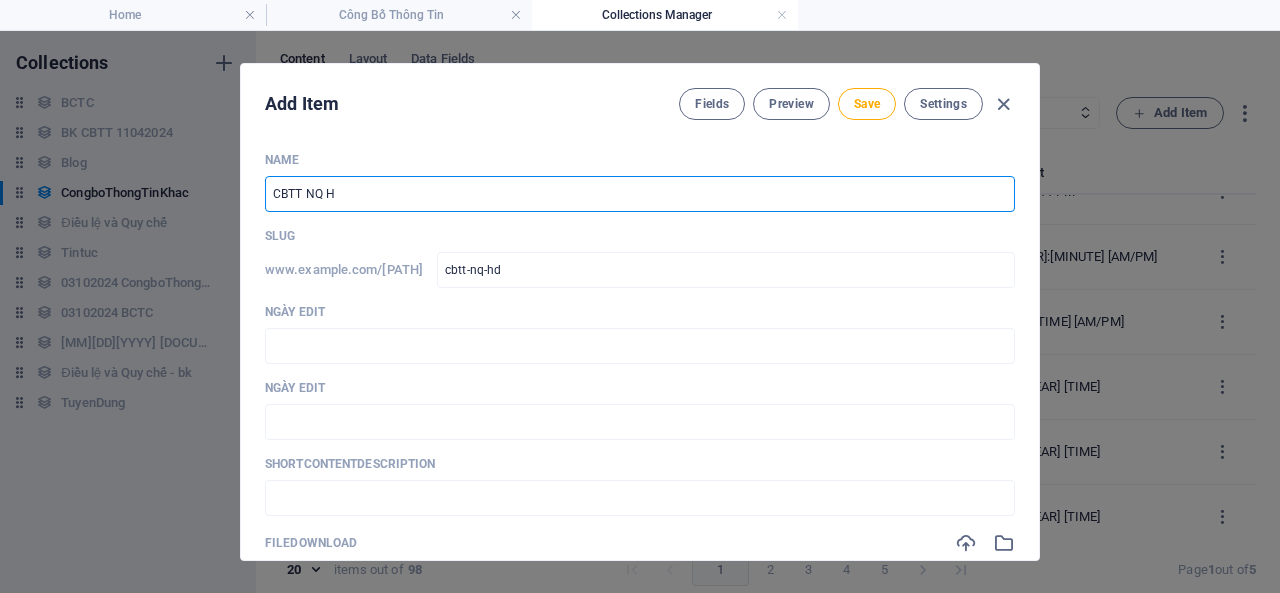 type on "CBTT NQ HĐ" 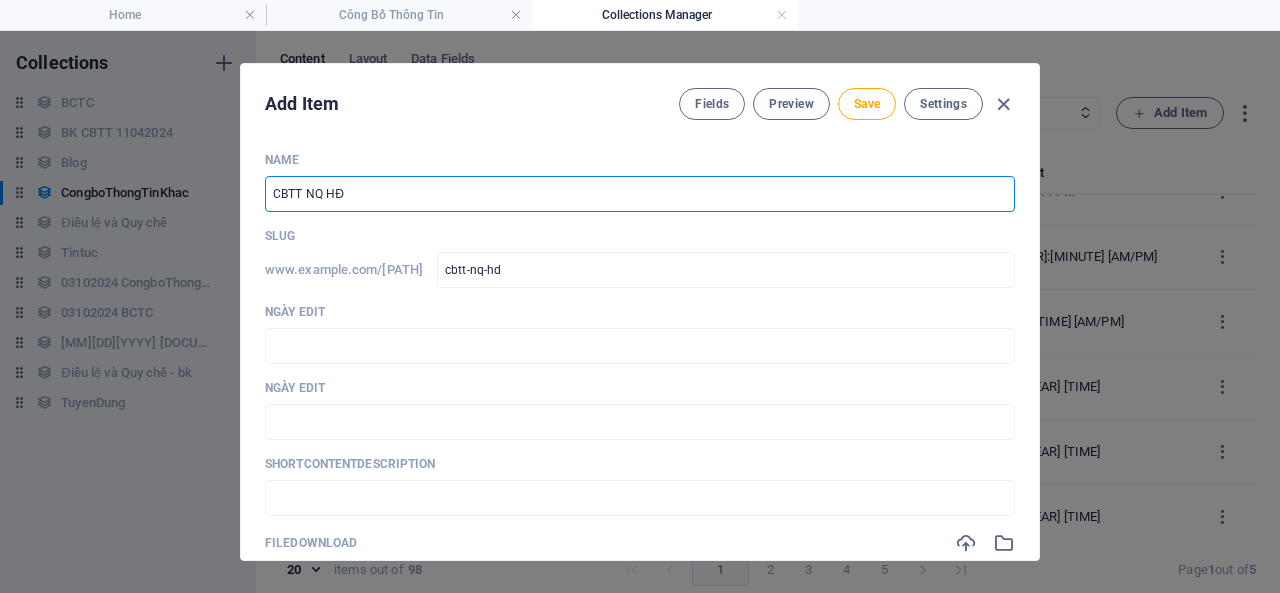 type on "cbtt-nq-h" 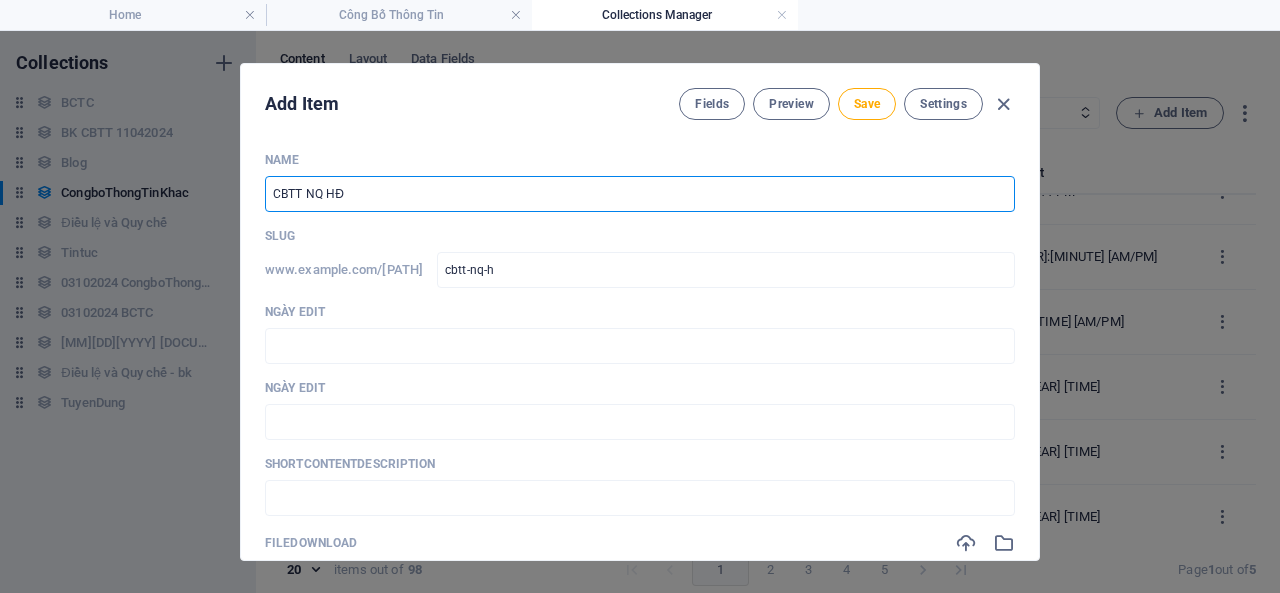 type on "CBTT NQ HĐQ" 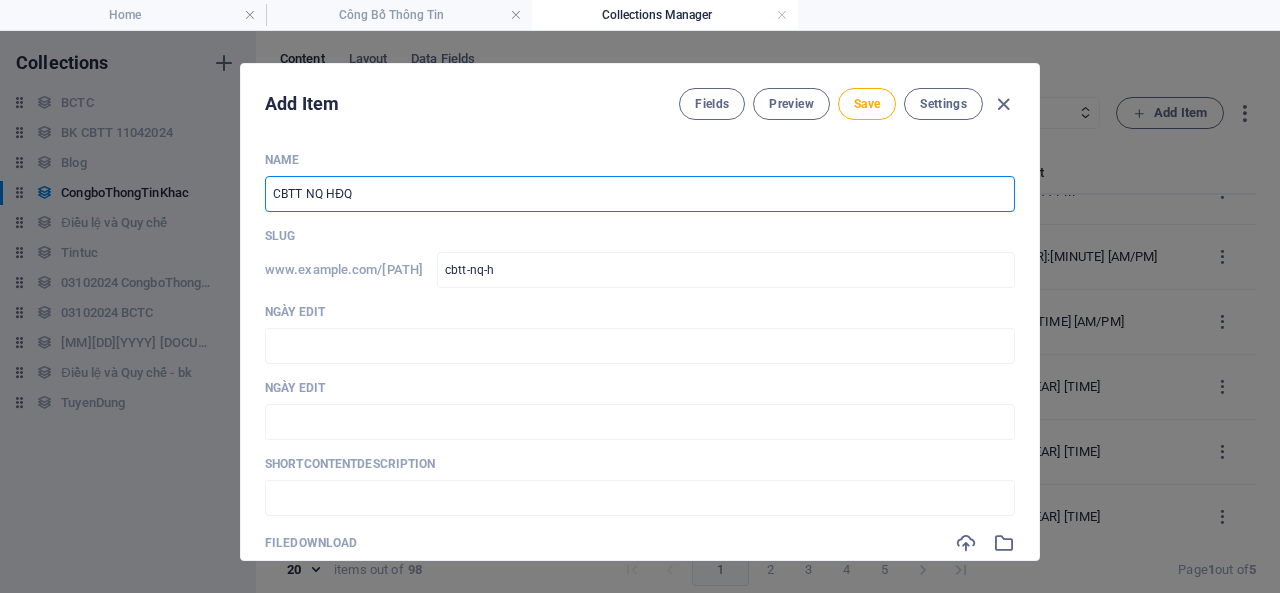 type on "cbtt-nq-h-q" 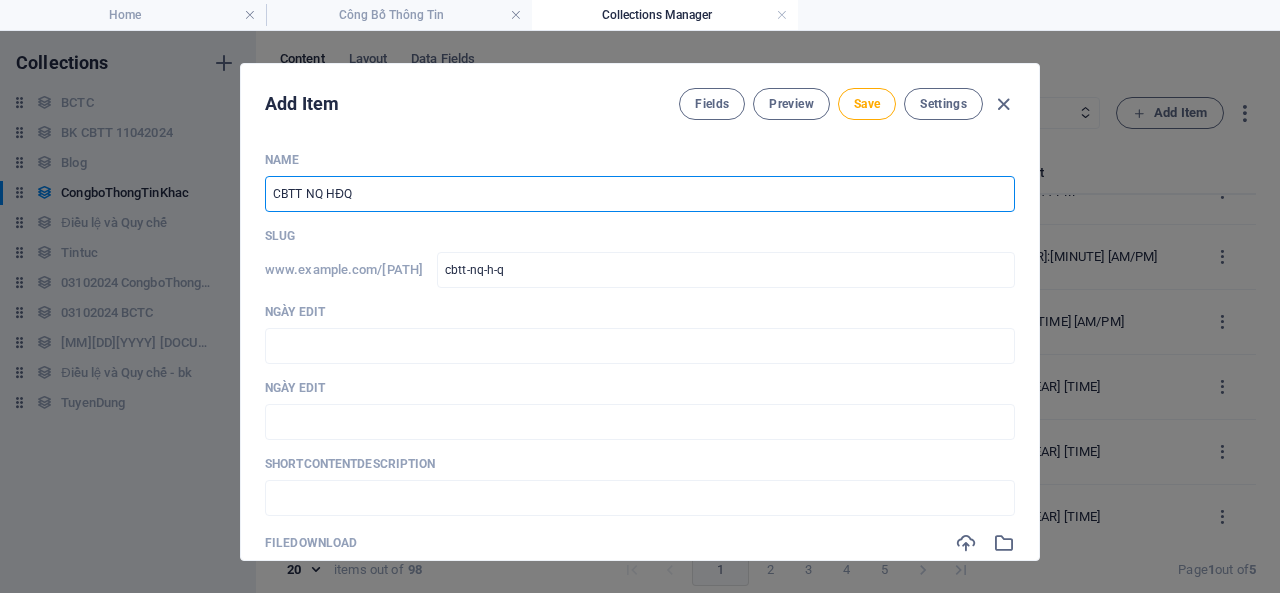 type on "CBTT NQ HĐQT" 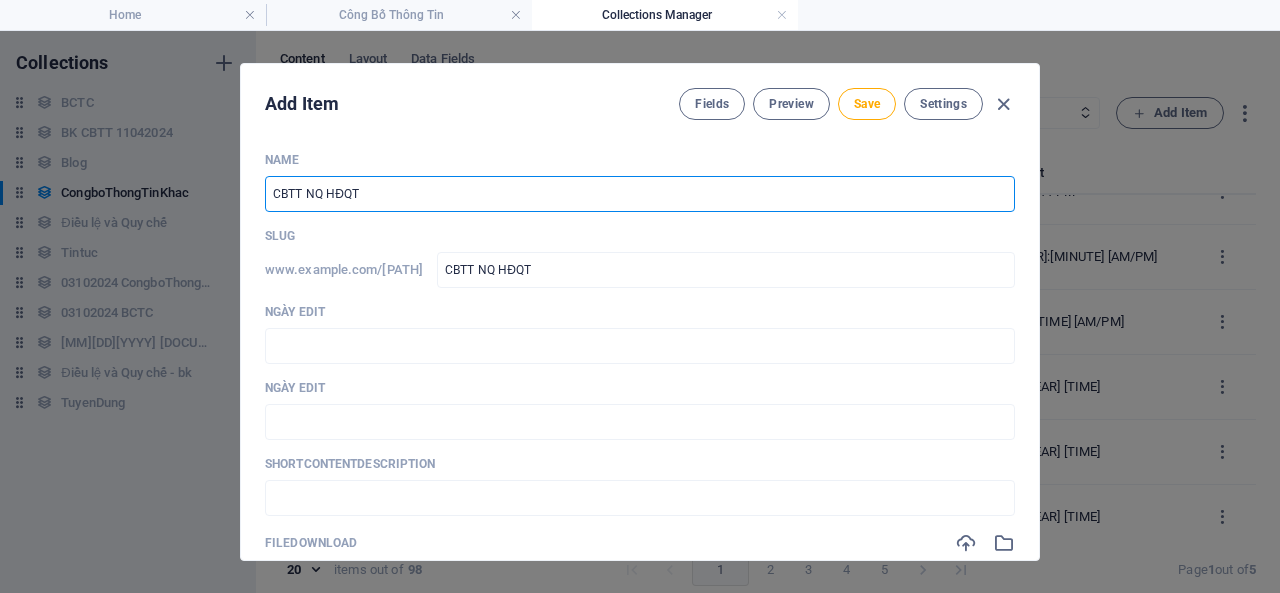 type on "CBTT NQ HĐQT v" 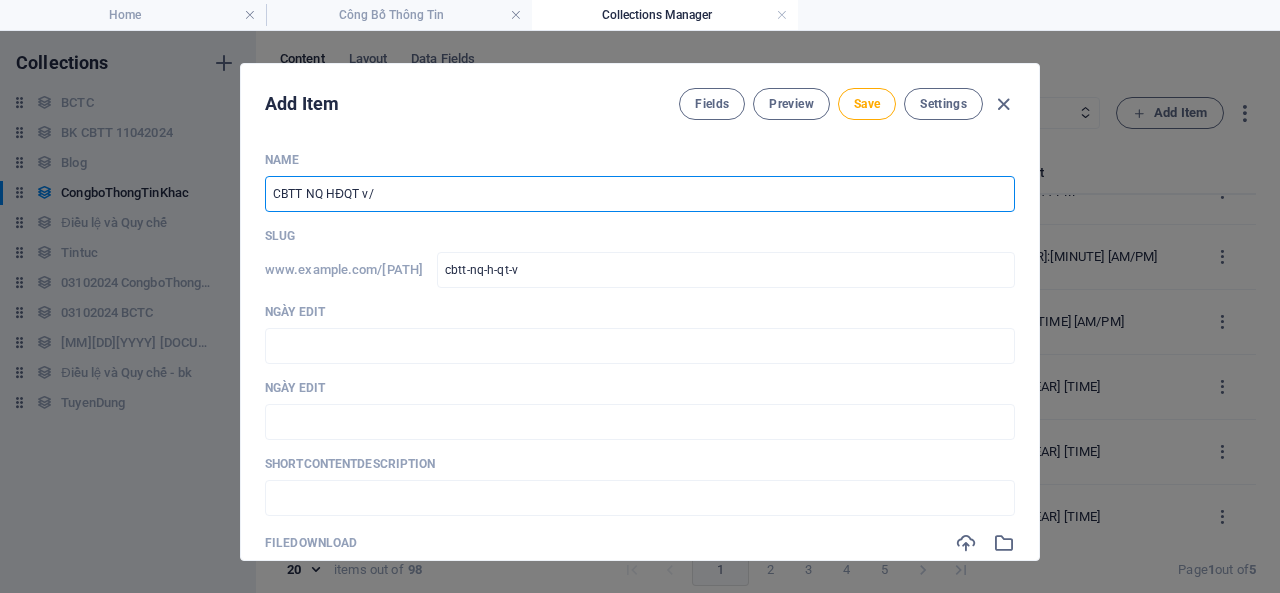 type on "CBTT NQ HĐQT v/v" 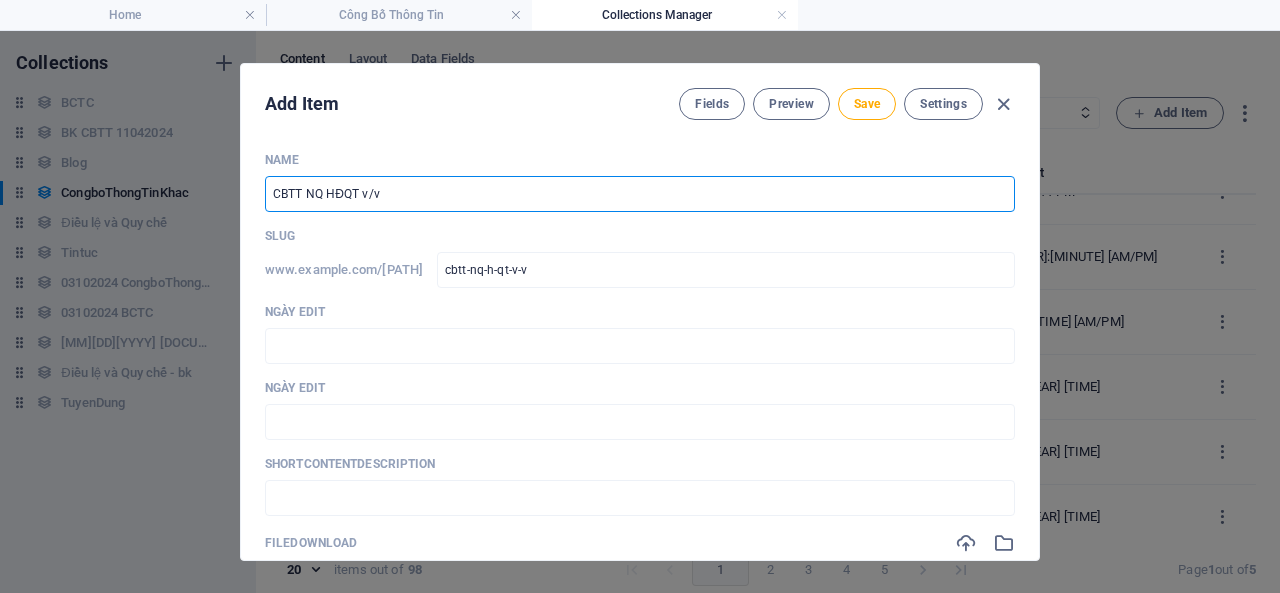 type on "CBTT NQ HĐQT v/v t" 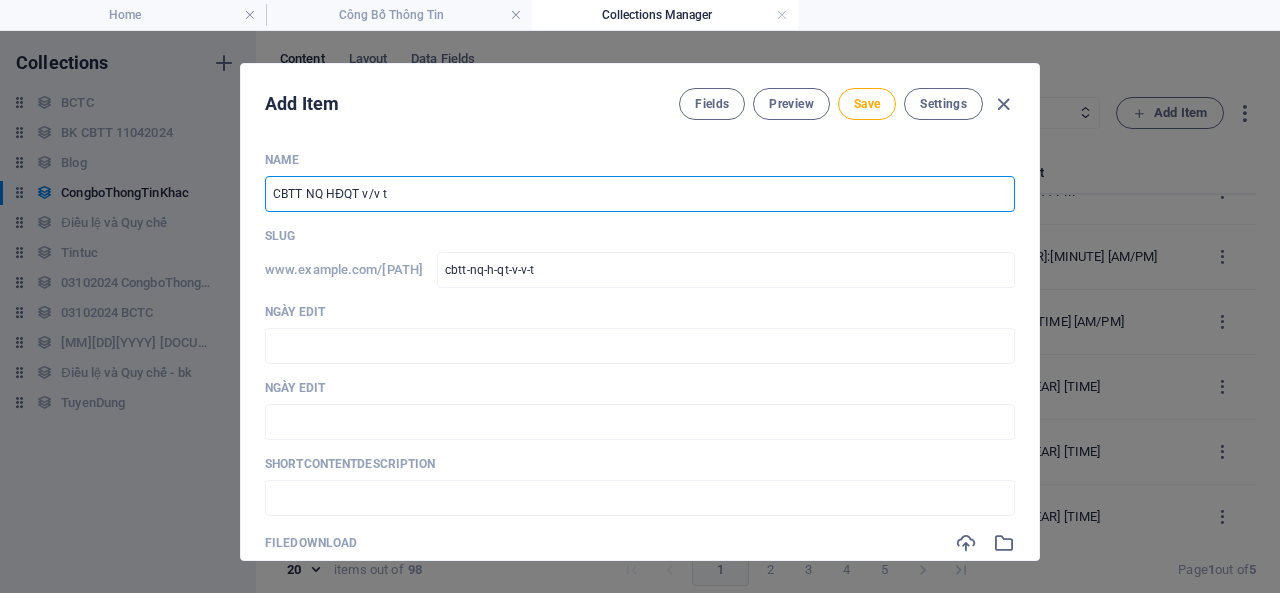 type on "CBTT NQ HĐQT v/v" 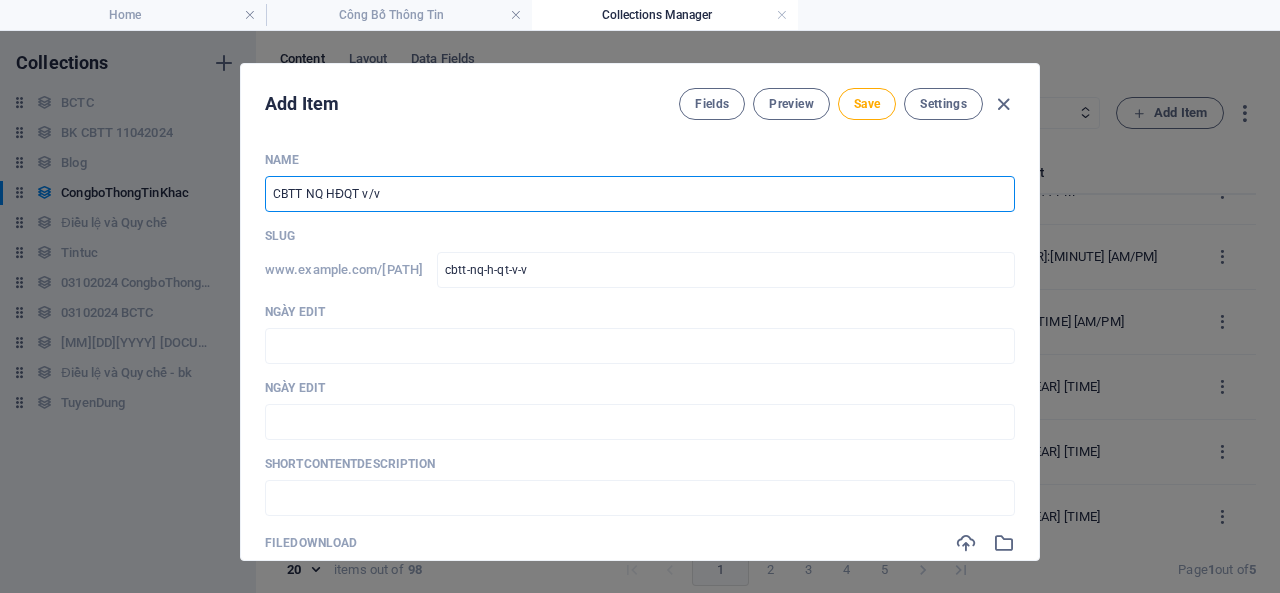 type on "CBTT NQ HĐQT v/v T" 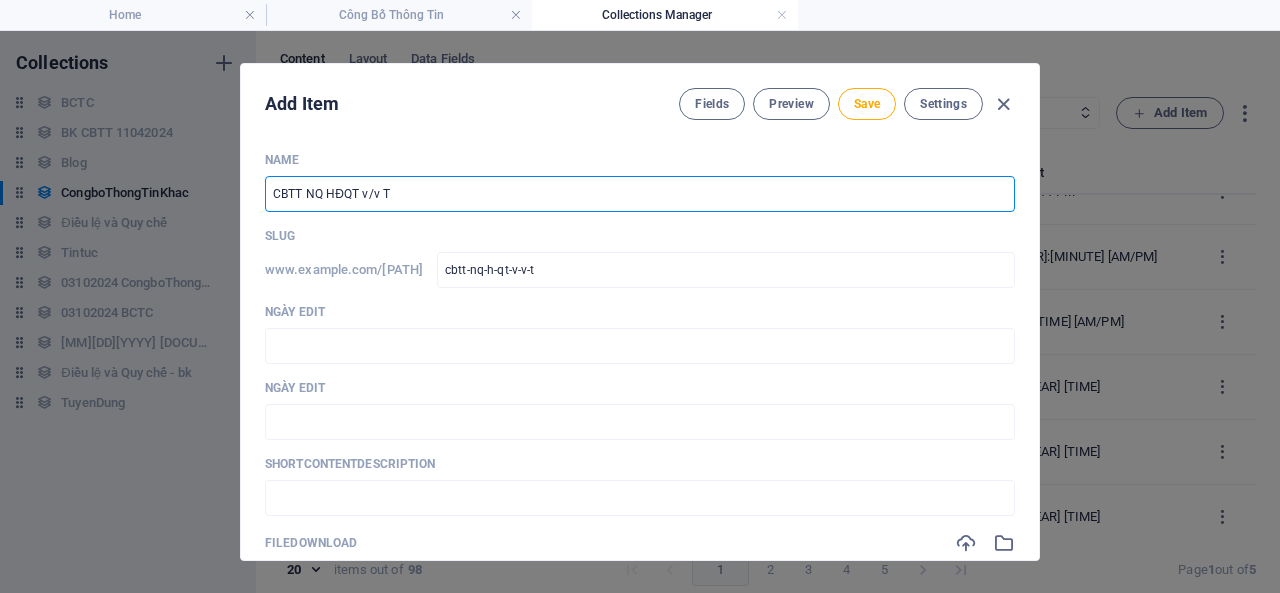 type on "CBTT NQ HĐQT v/v Th" 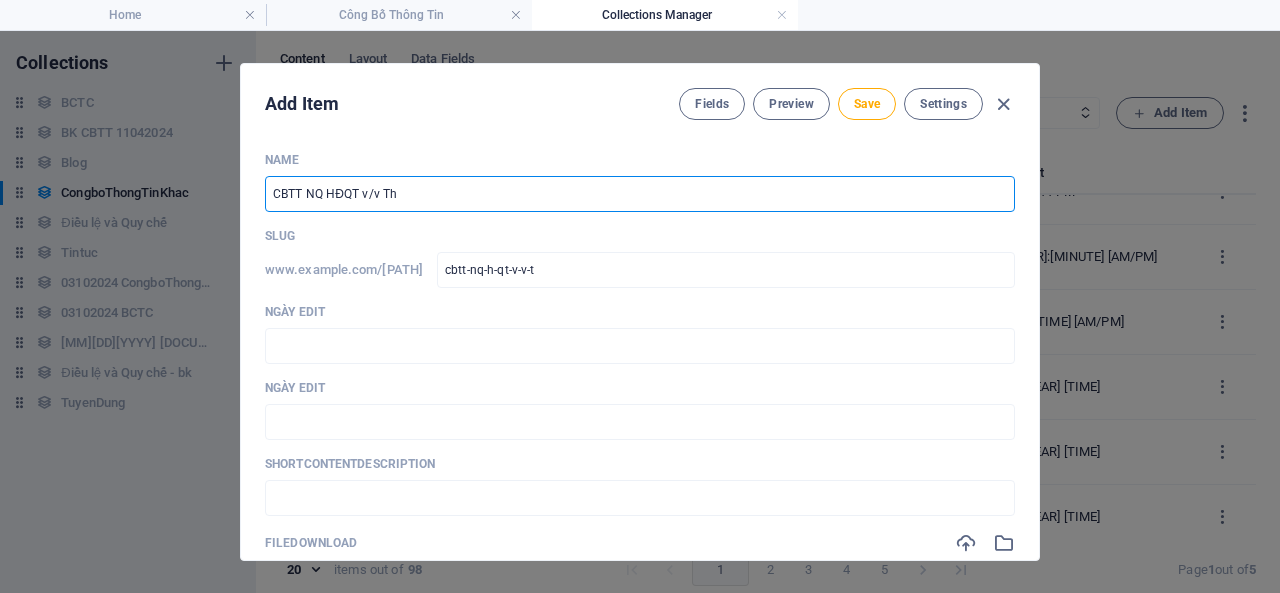 type on "cbtt-nq-h-qt-v-v-th" 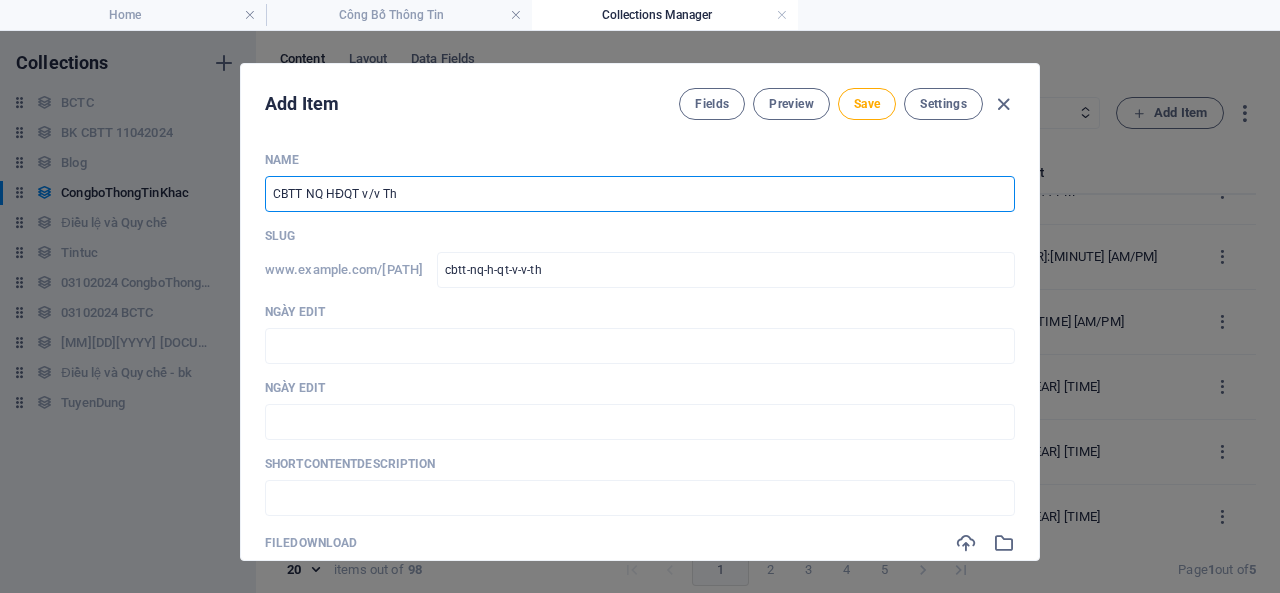 type on "CBTT NQ HĐQT v/v Tho" 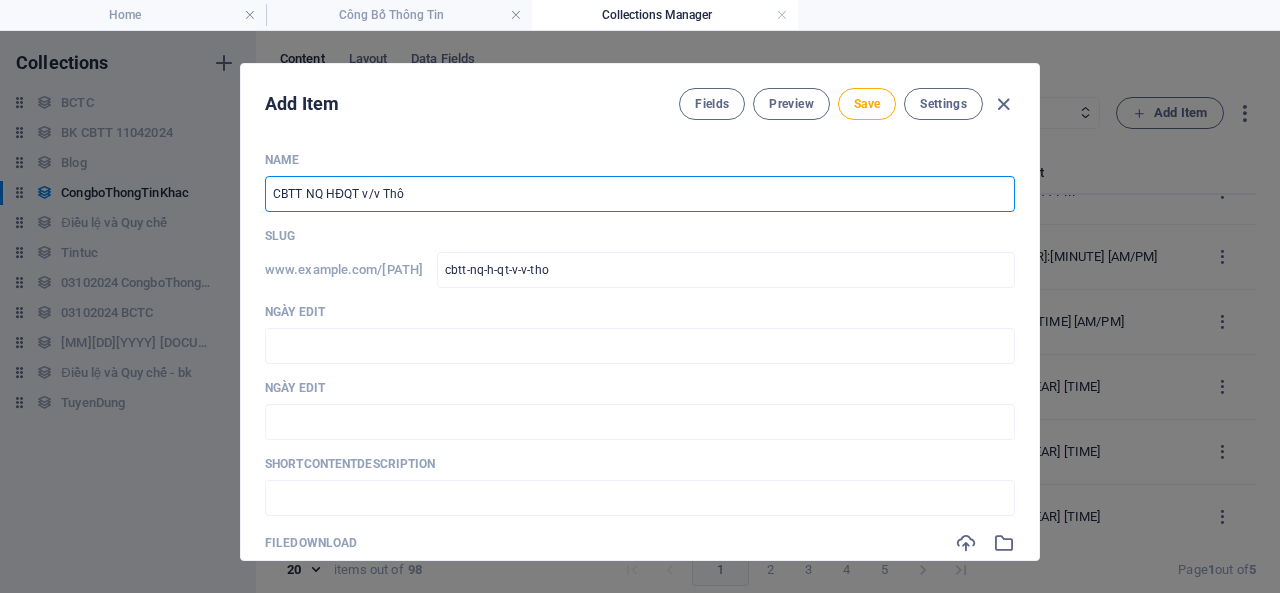type on "CBTT NQ HĐQT v/v Thôn" 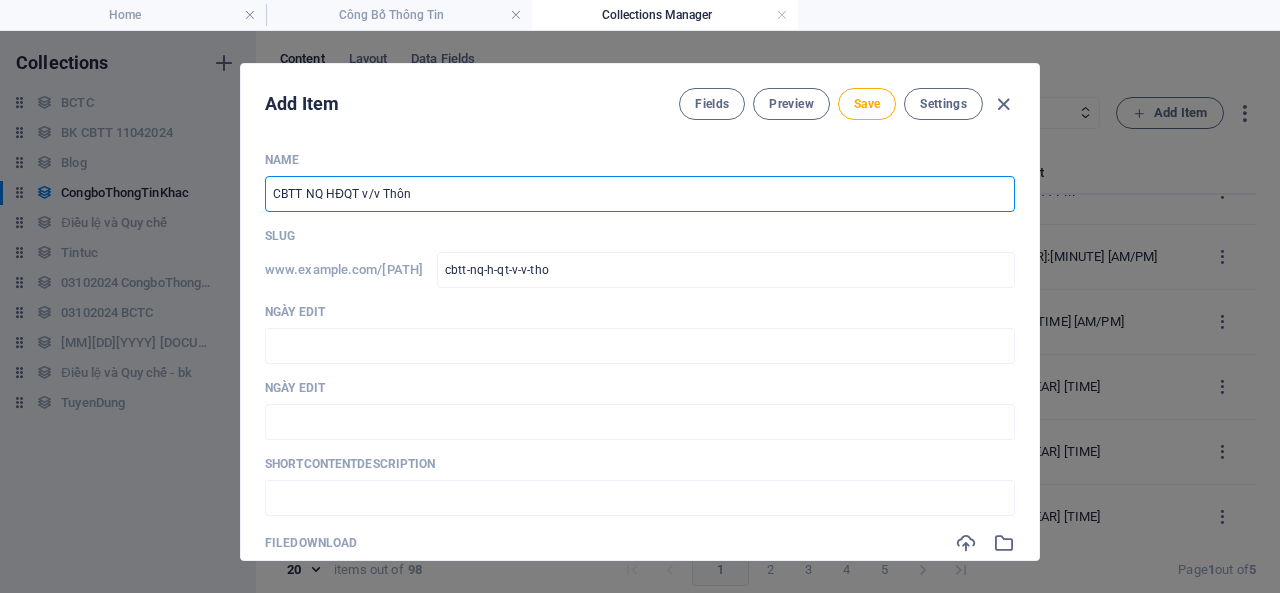type on "cbtt-nq-h-qt-v-v-thon" 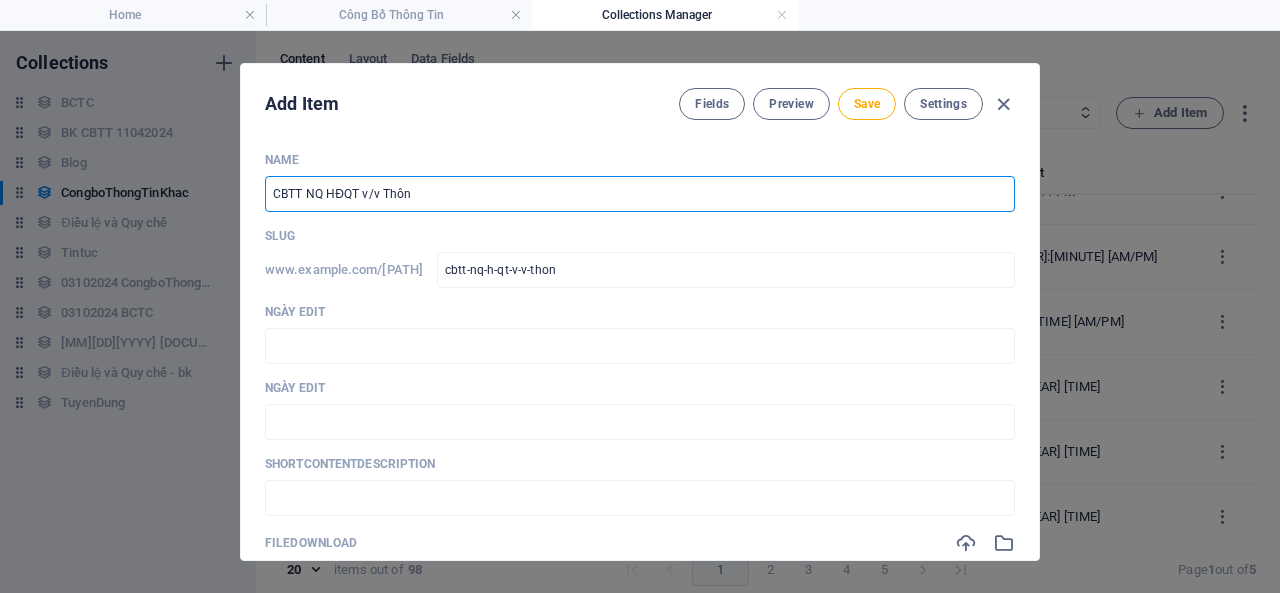 type on "CBTT NQ HĐQT v/v Thông" 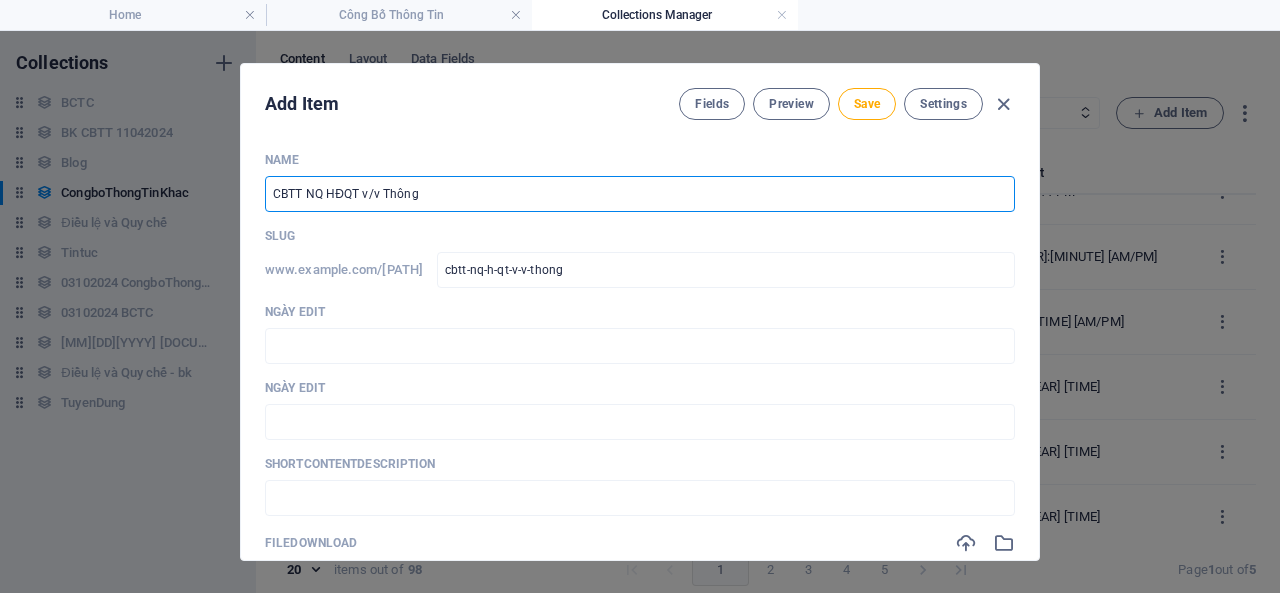 type on "CBTT NQ HĐQT v/v Thong q" 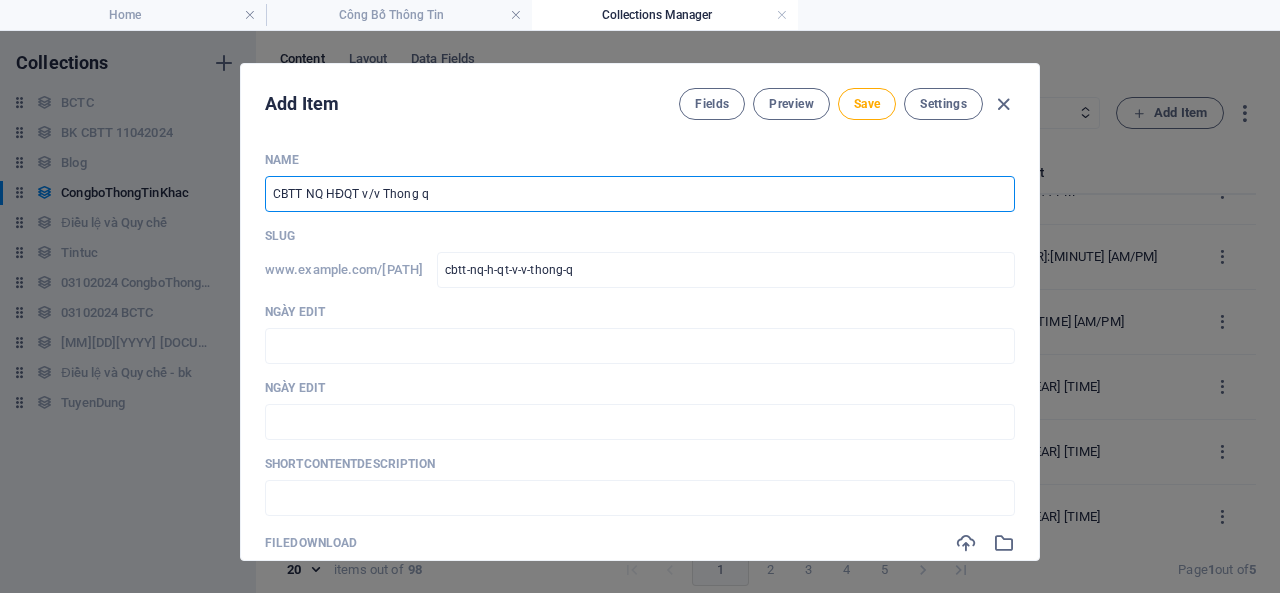 type on "CBTT NQ HĐQT v/v Thông qu" 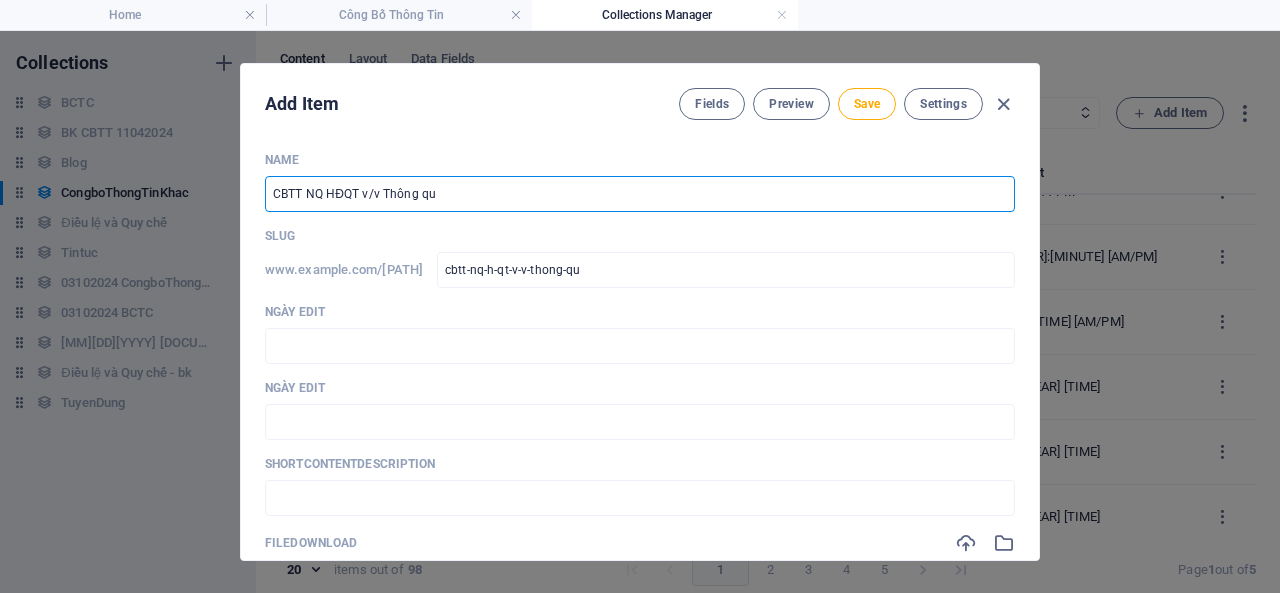 type on "CBTT NQ HĐQT v/v Thông qua" 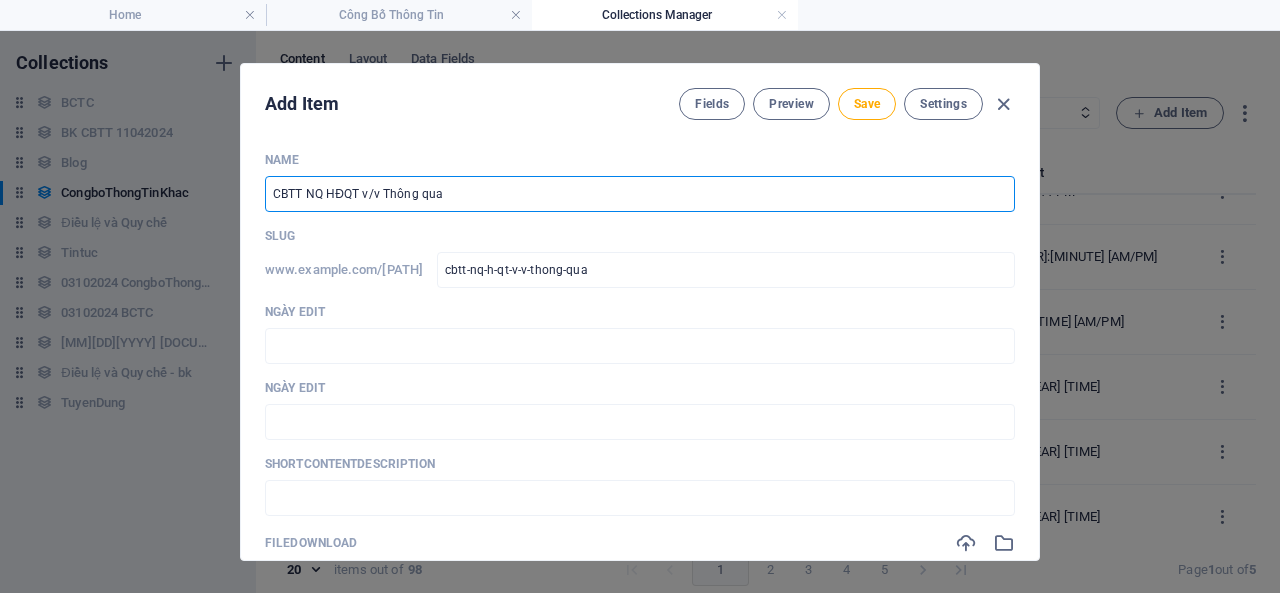 type on "CBTT NQ HĐQT v/v Thông qua b" 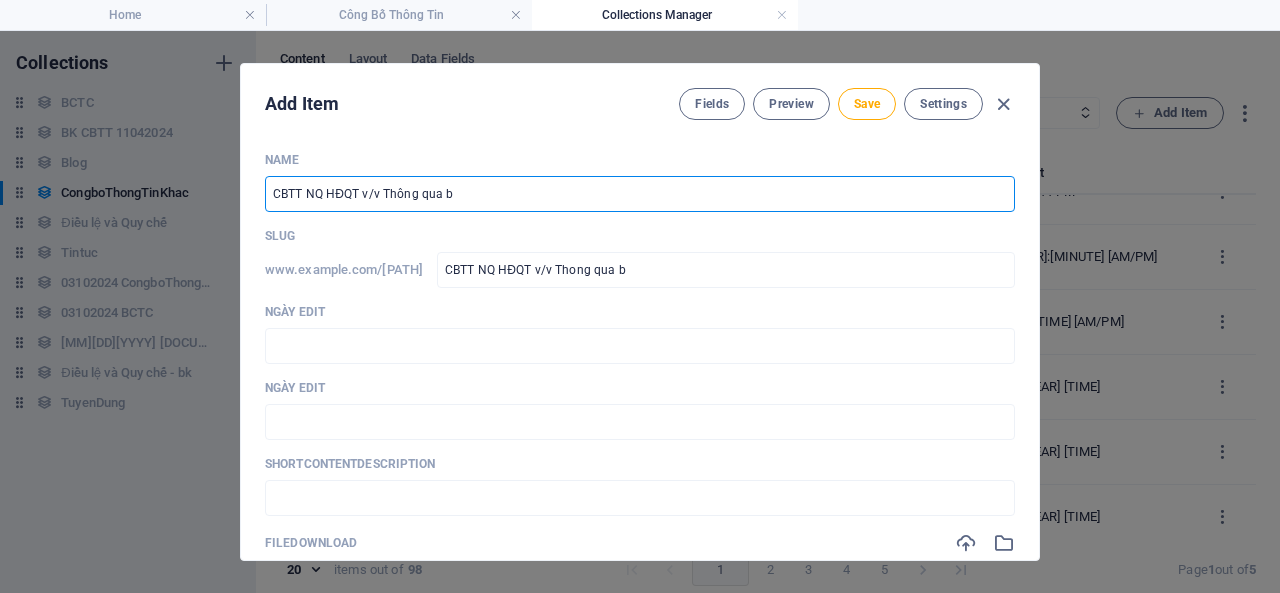 type on "CBTT NQ HĐQT v/v Thông qua bo" 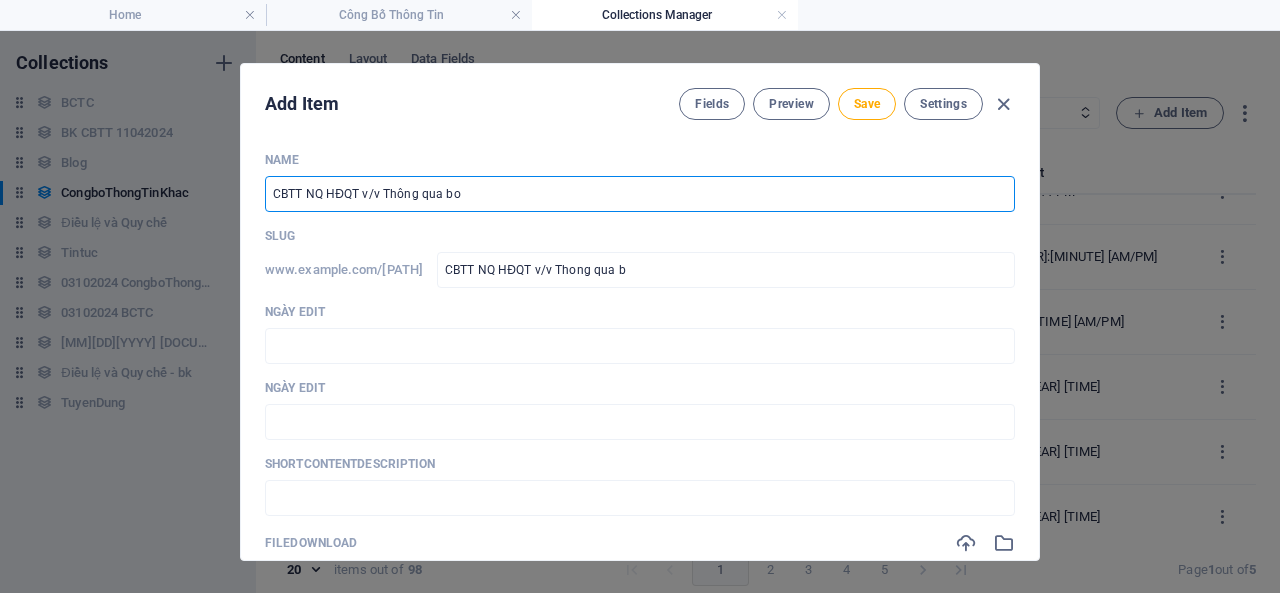 type on "CBTT NQ HĐQT v/v Thông qua bo" 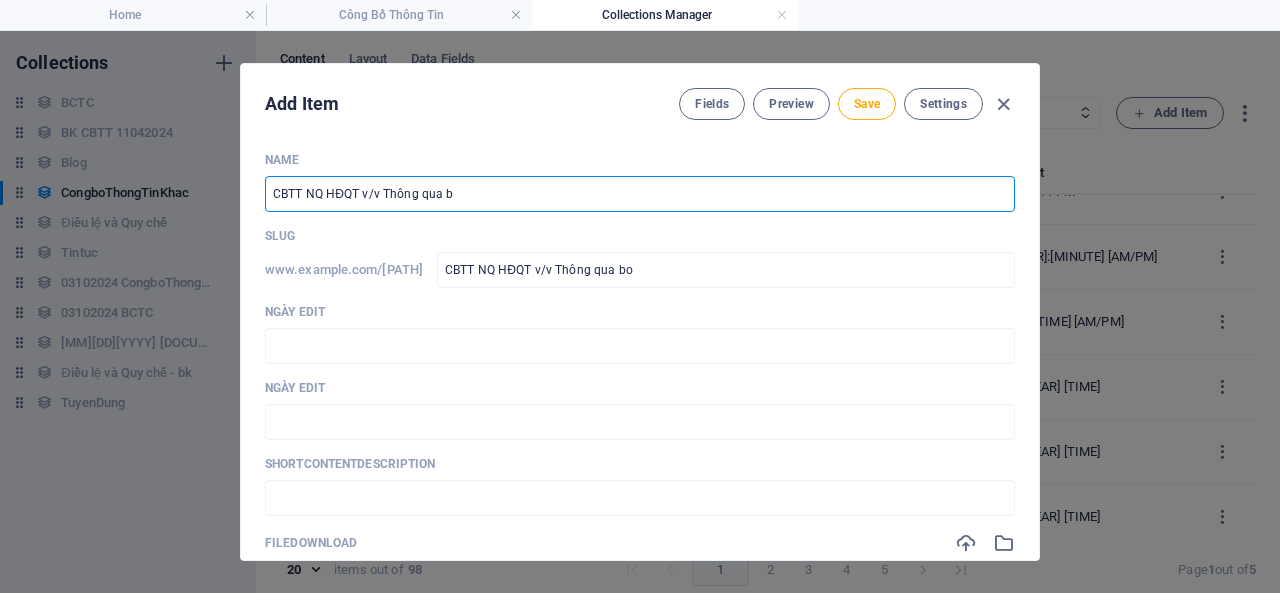 type on "CBTT NQ HĐQT v/v Thông qua bô" 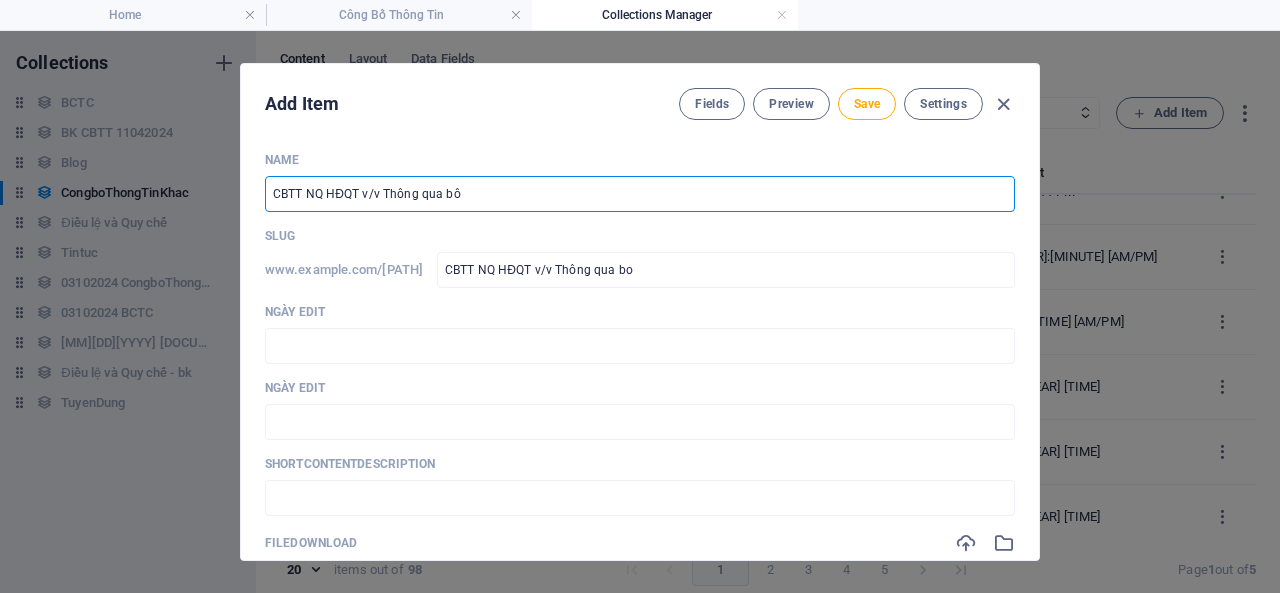 type on "CBTT NQ HĐQT v/v Thông qua bo" 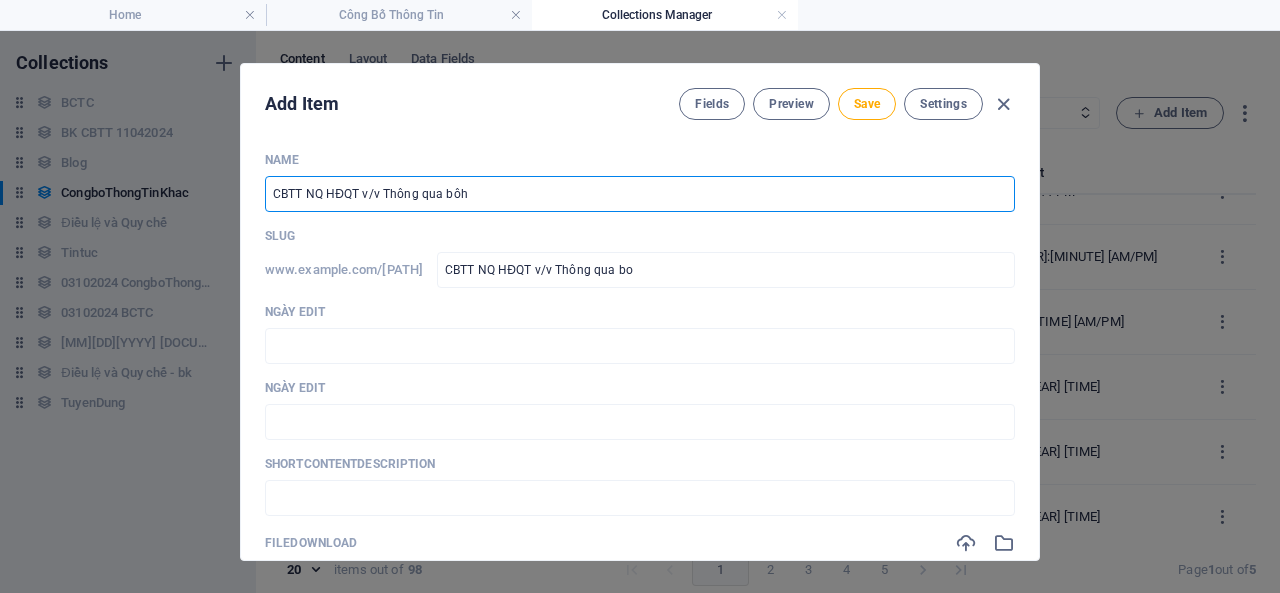 type on "cbtt-nq-h-qt-v-v-thong-qua-boh" 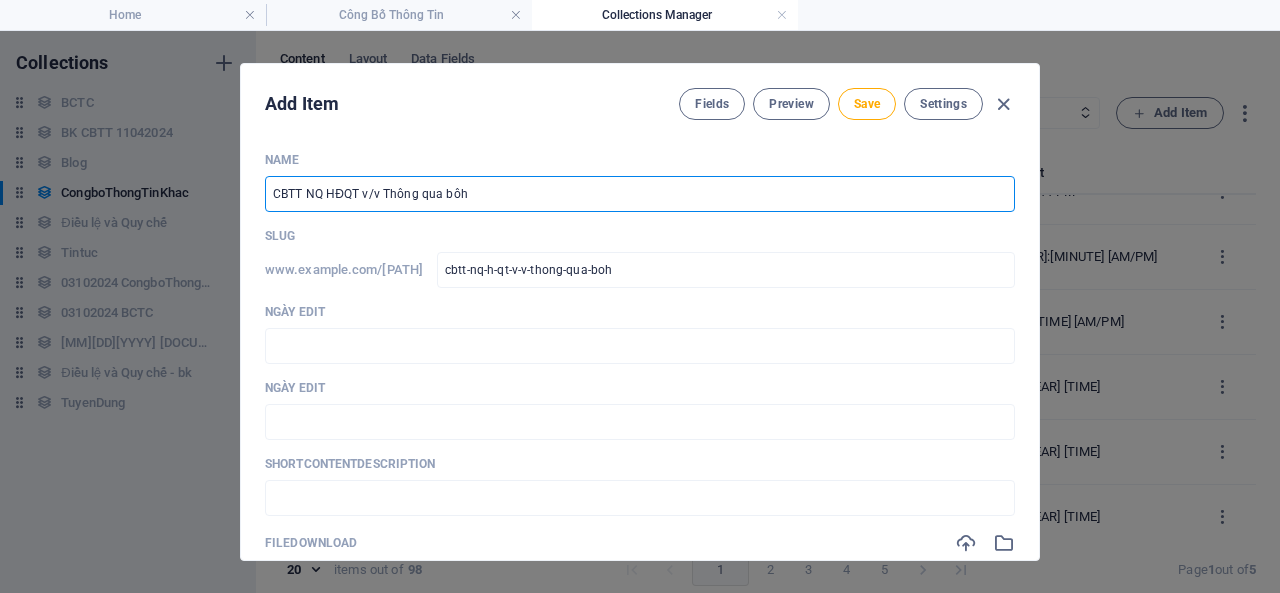 type on "CBTT NQ HĐQT v/v Thông qua bohj" 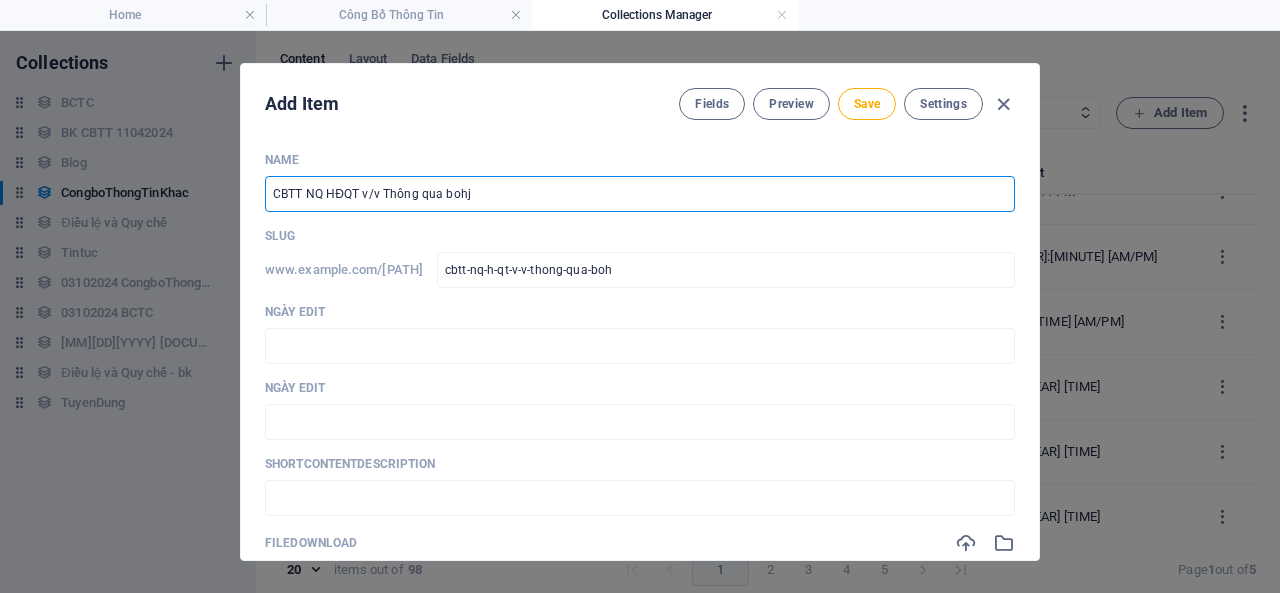 type on "cbtt-nq-h-qt-v-v-thong-qua-bohj" 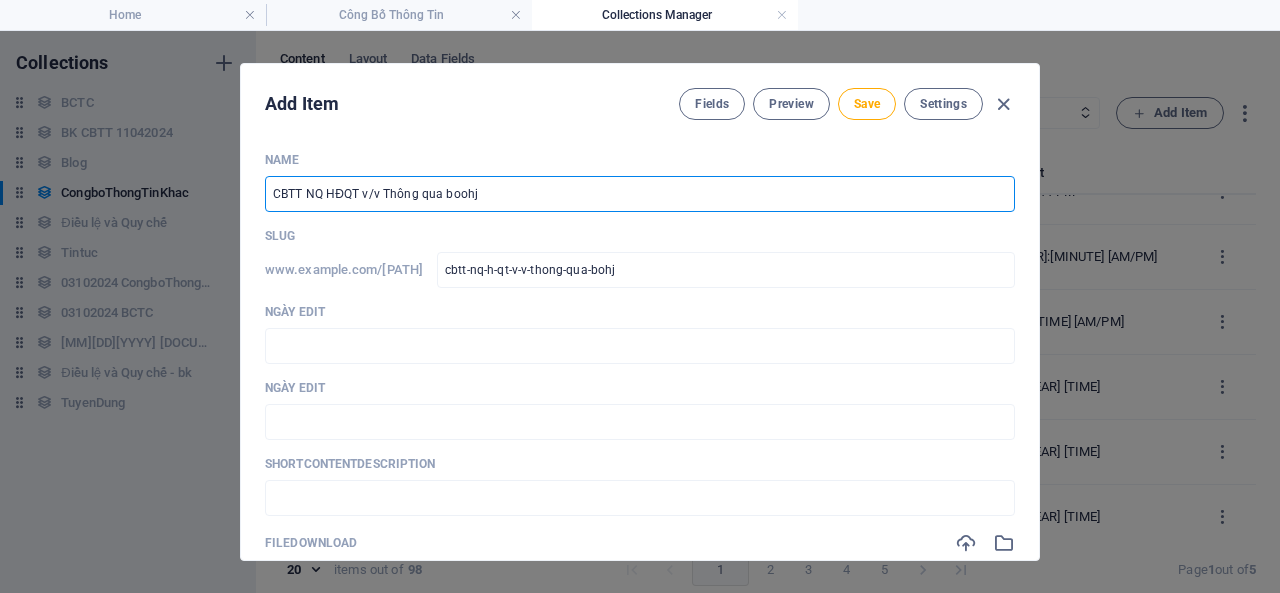 type on "CBTT NQ HĐQT v/v Thông qua boohj" 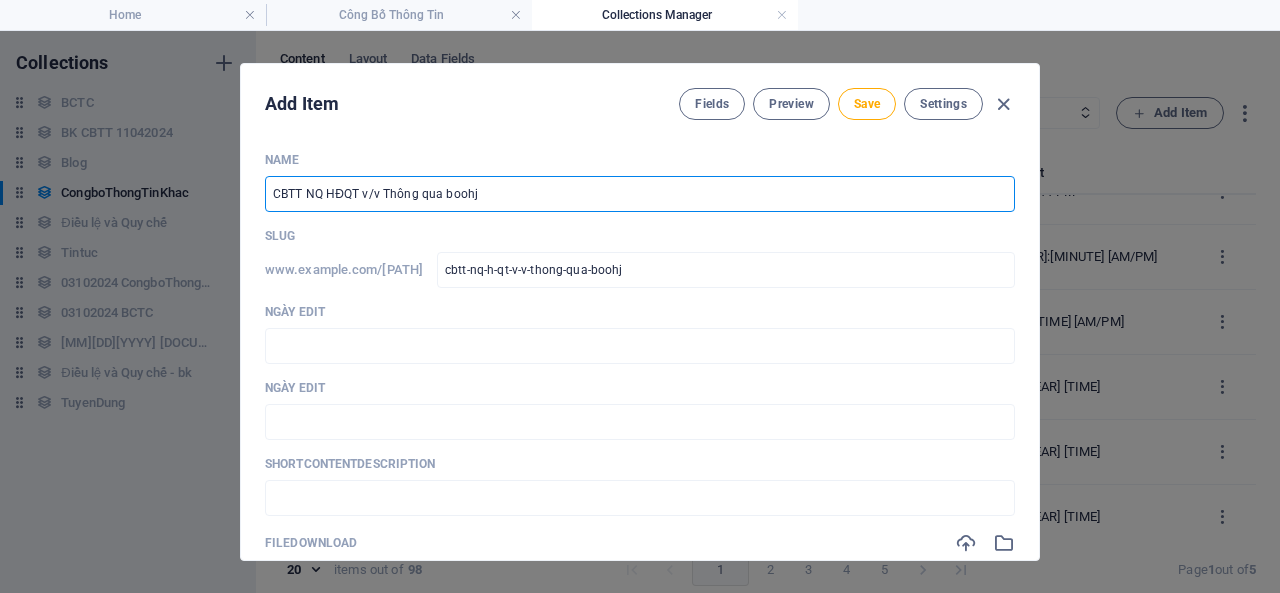 type on "CBTT NQ HĐQT v/v Thông qua booh" 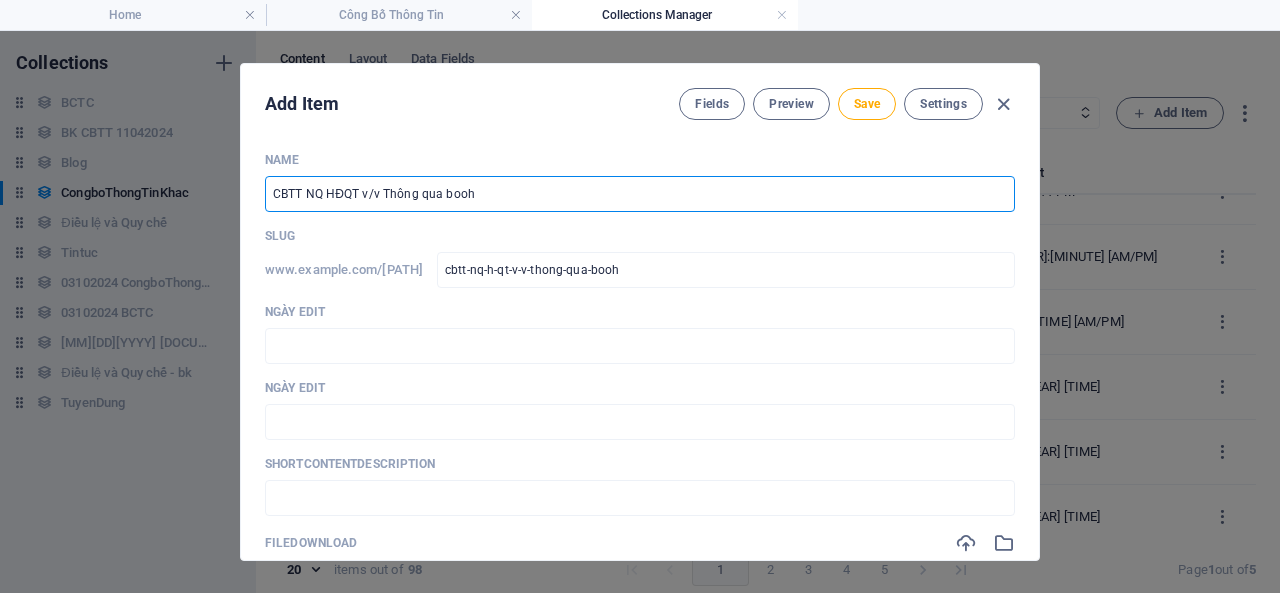 type on "CBTT NQ HĐQT v/v Thông qua boo" 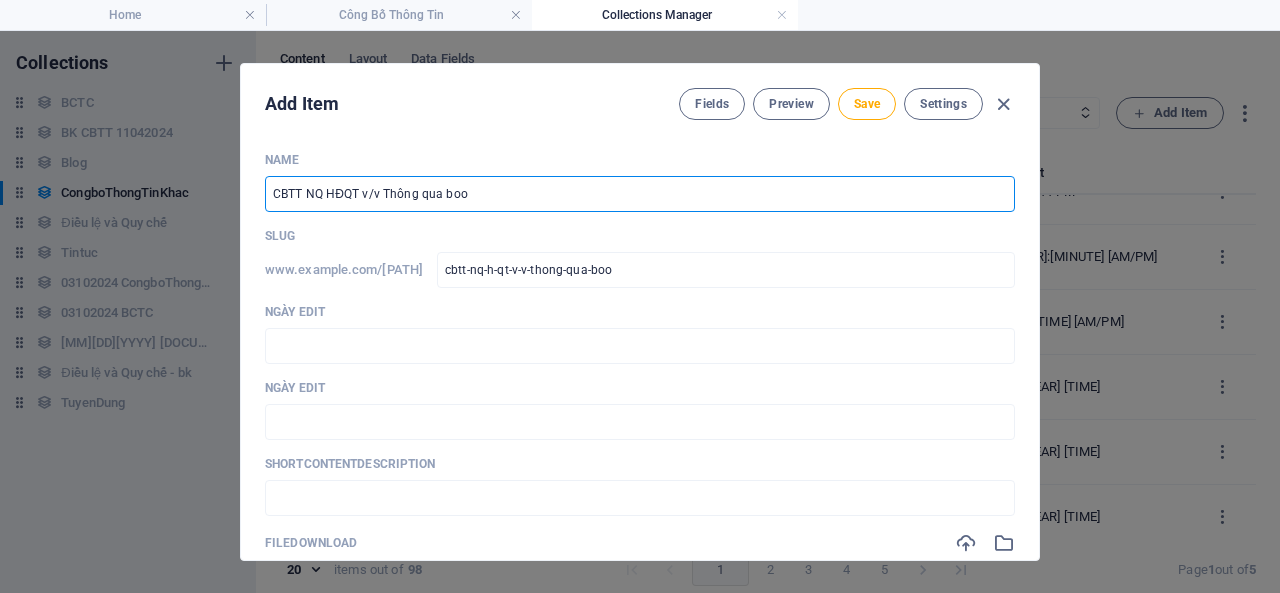 type on "CBTT NQ HĐQT v/v Thông qua bo" 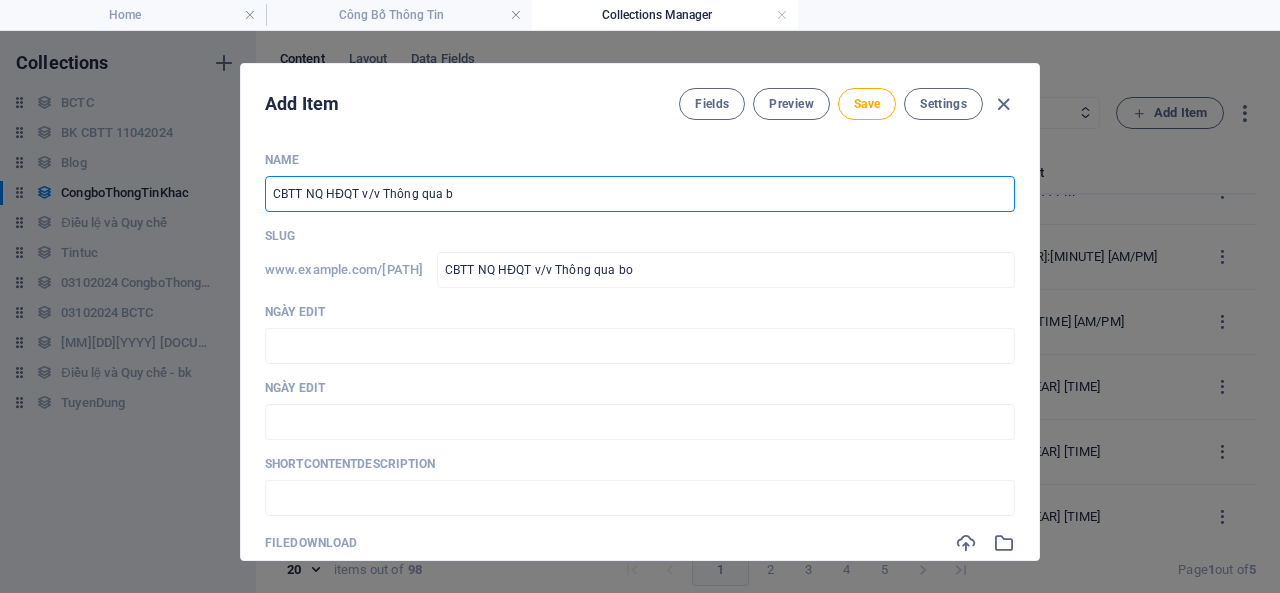 type on "CBTT NQ HĐQT v/v Thông qua bô" 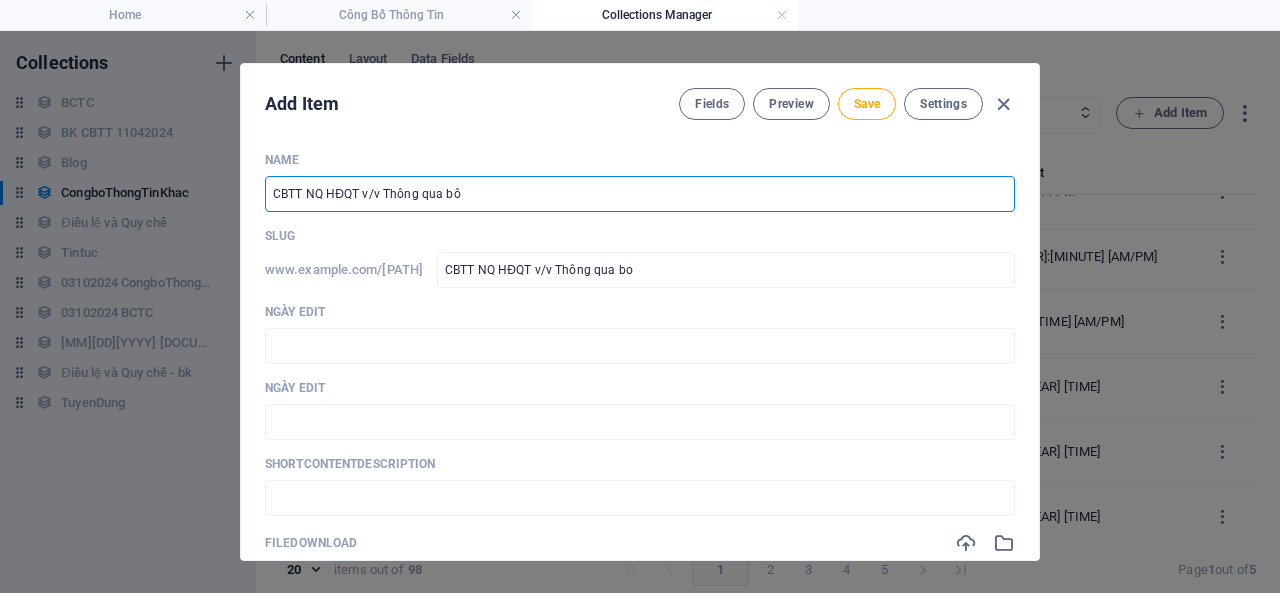 type on "CBTT NQ HĐQT v/v Thông qua bo" 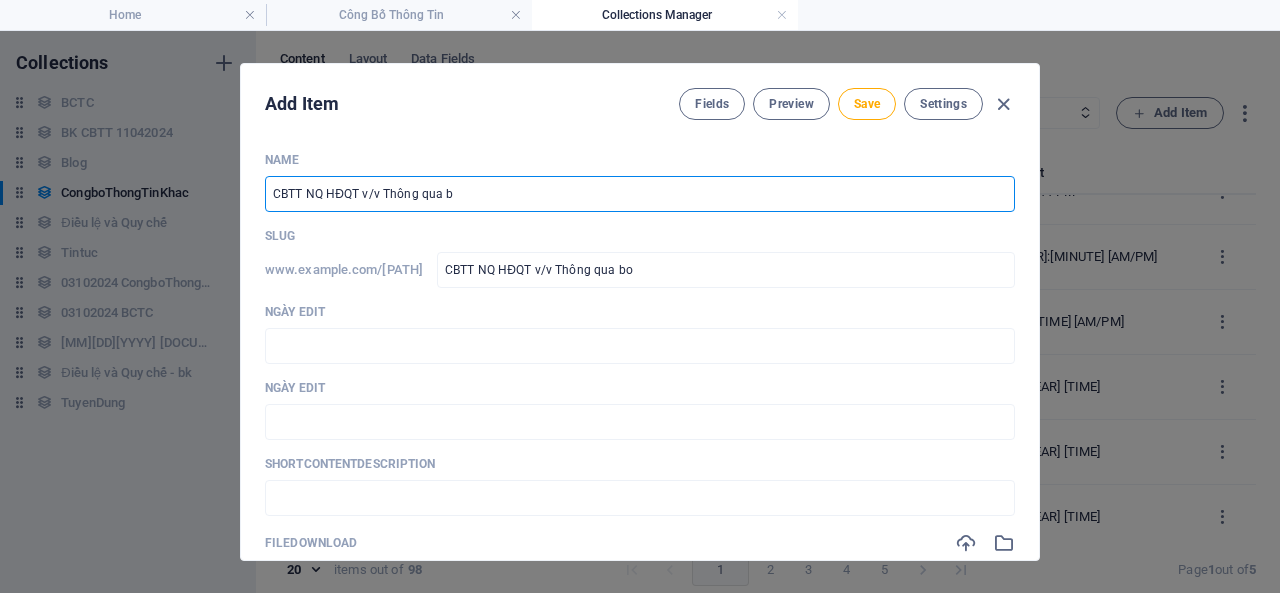 type on "CBTT NQ HĐQT v/v Thông qua bộ" 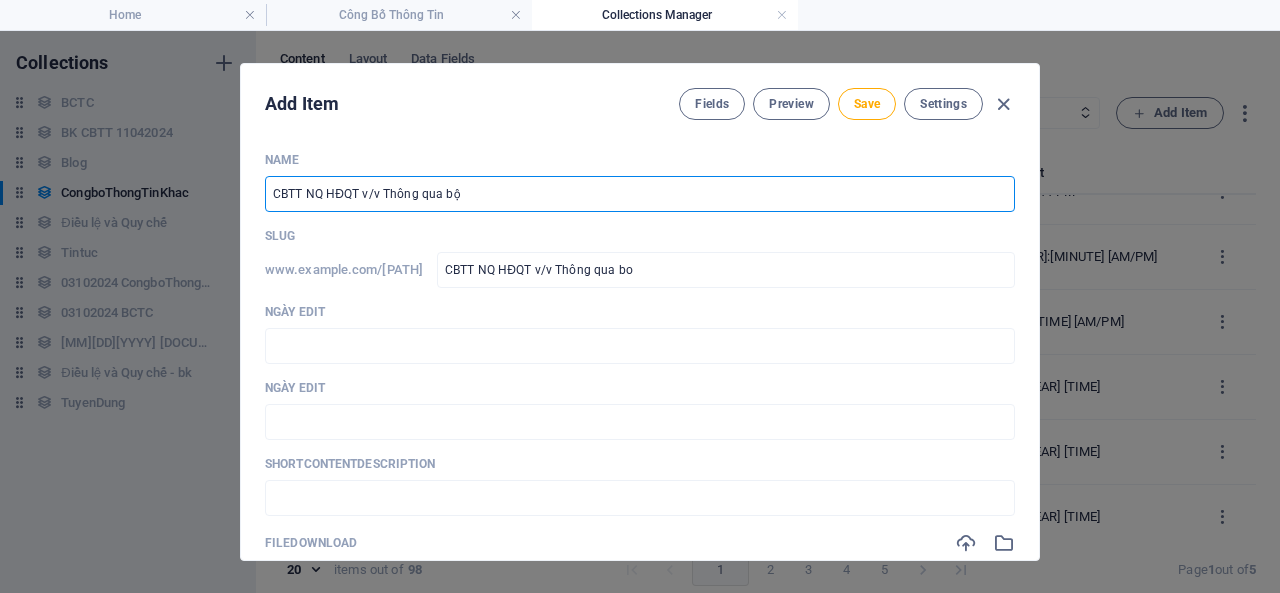 type on "CBTT NQ HĐQT v/v Thông qua bo" 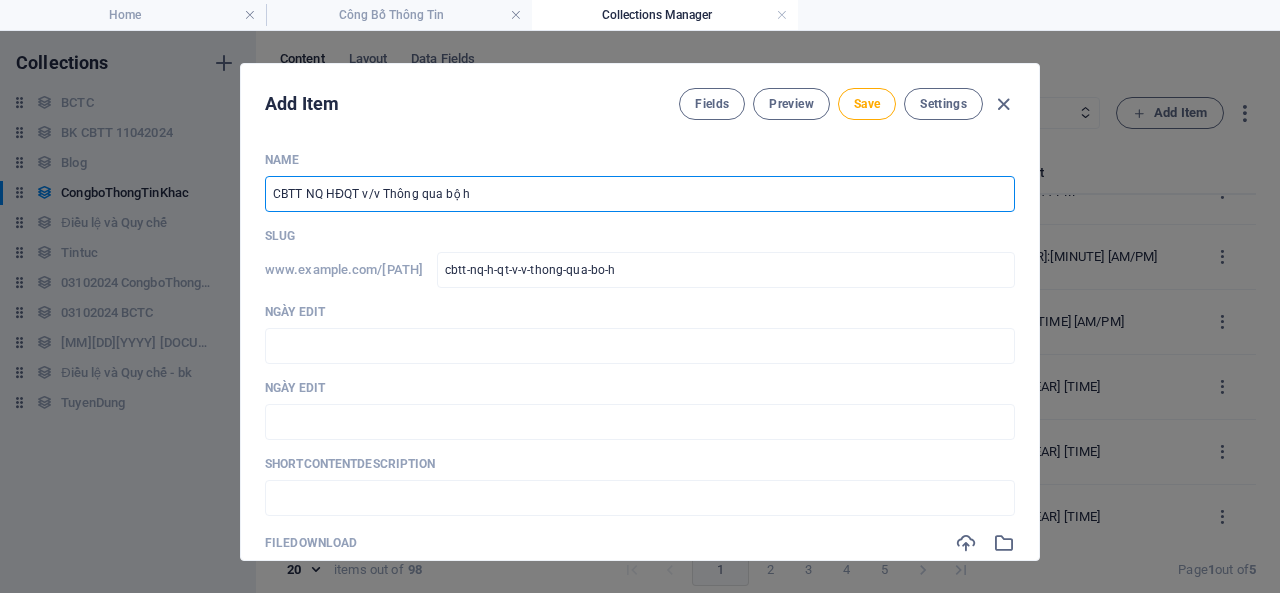 type on "CBTT NQ HĐQT v/v Thông qua bộ ho" 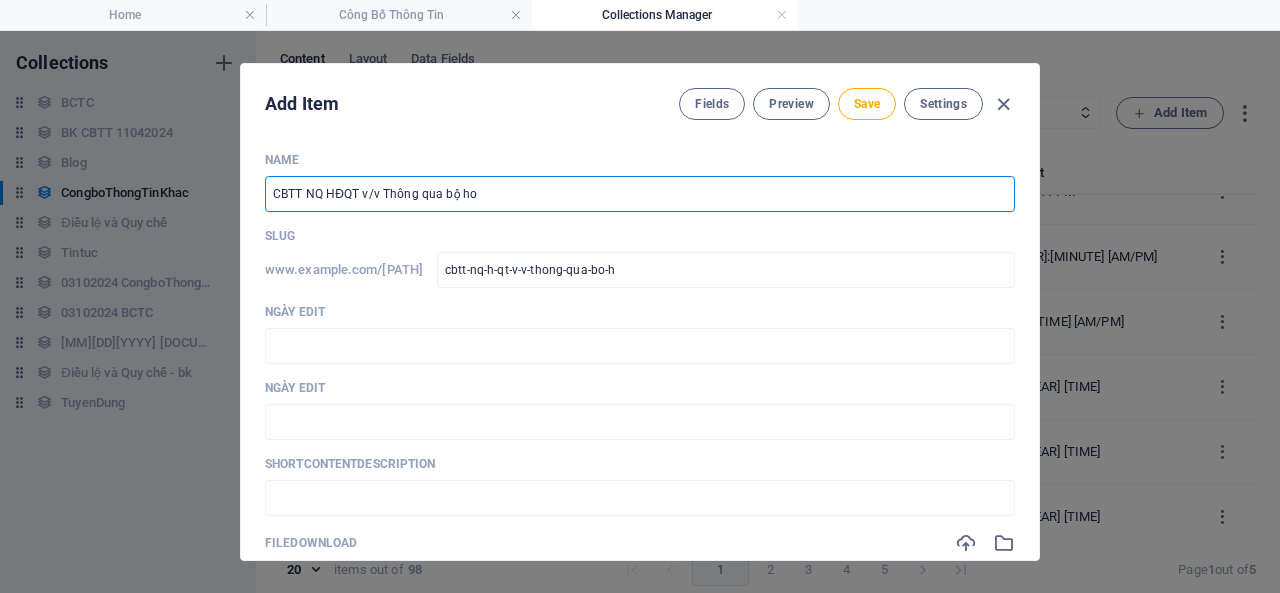 type on "cbtt-nq-h-qt-v-v-thong-qua-bo-ho" 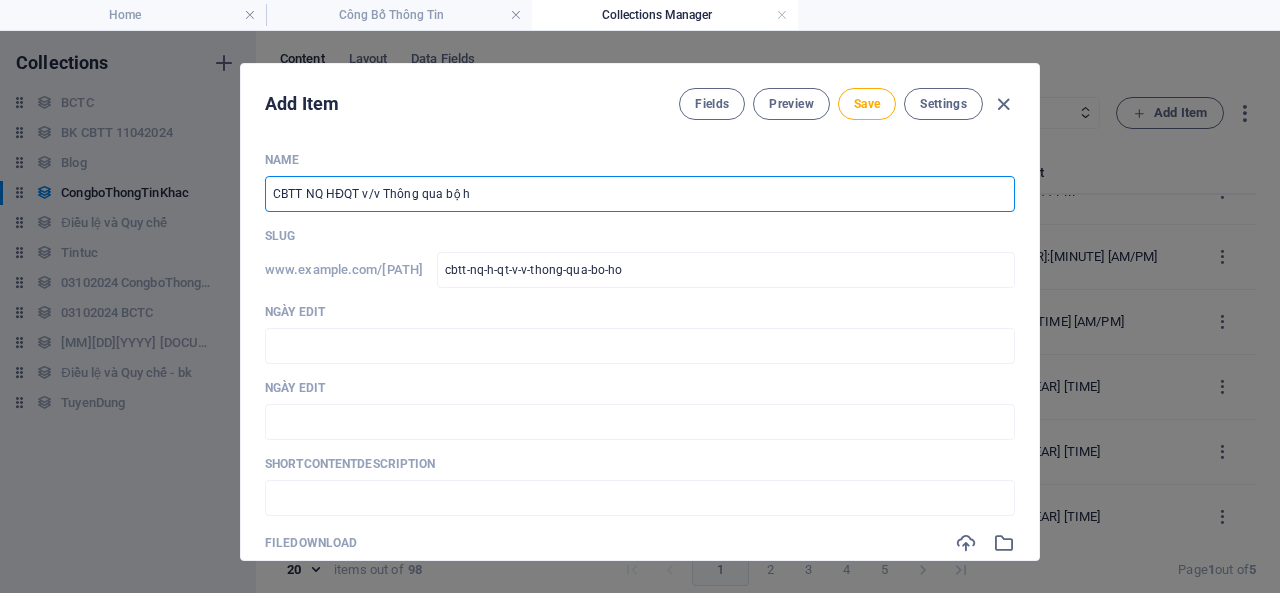 type on "CBTT NQ HĐQT v/v Thông qua bộ hô" 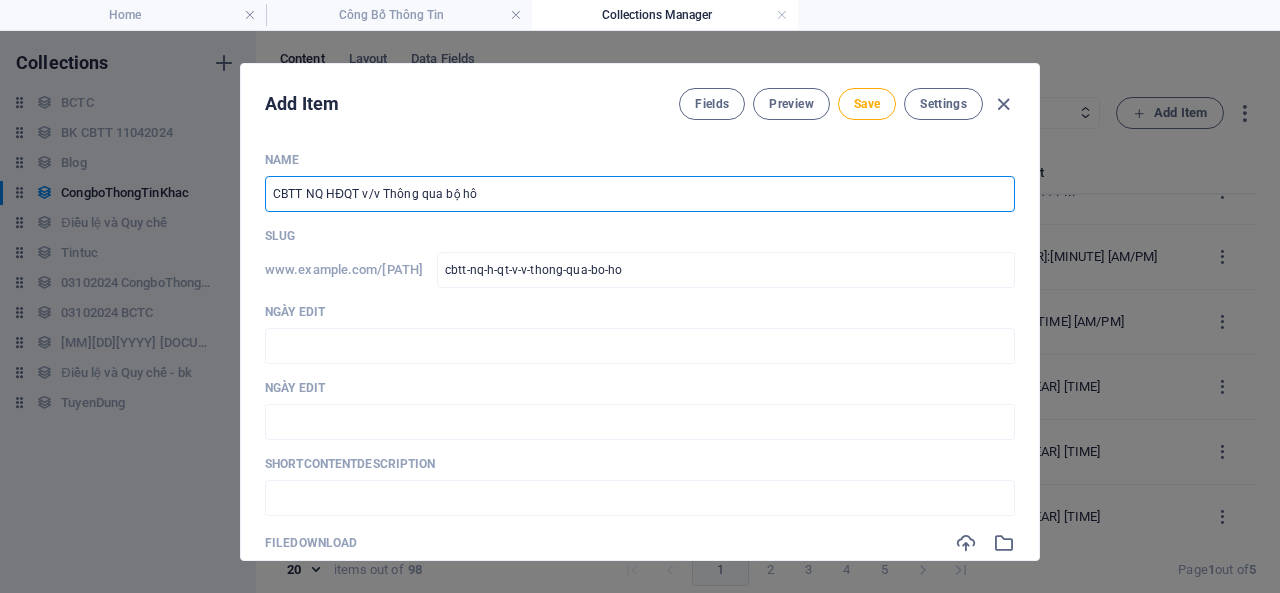 type on "cbtt-nq-h-qt-v-v-thong-qua-bo-ho" 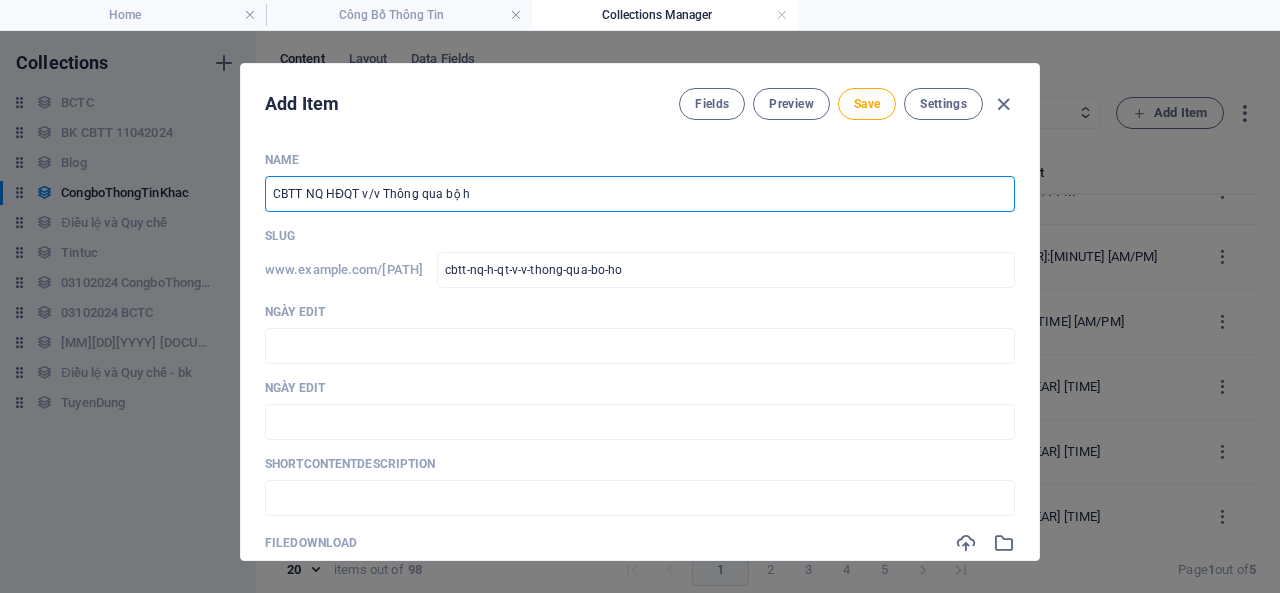type on "CBTT NQ HĐQT v/v Thông qua bộ hồ" 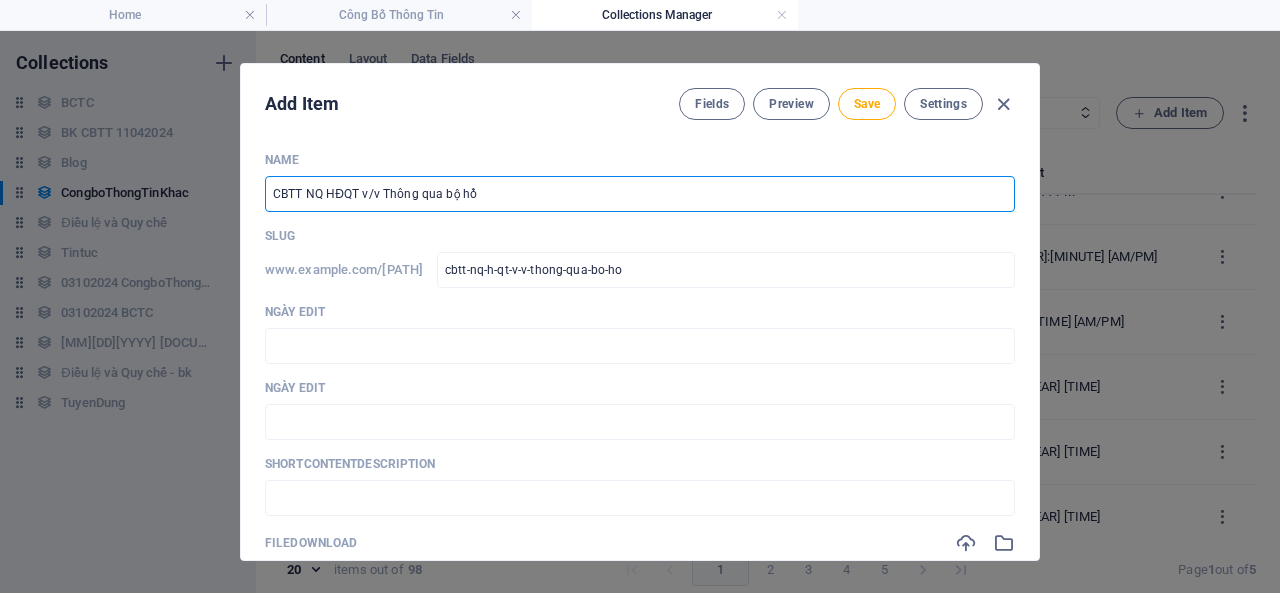 type on "cbtt-nq-h-qt-v-v-thong-qua-bo-ho" 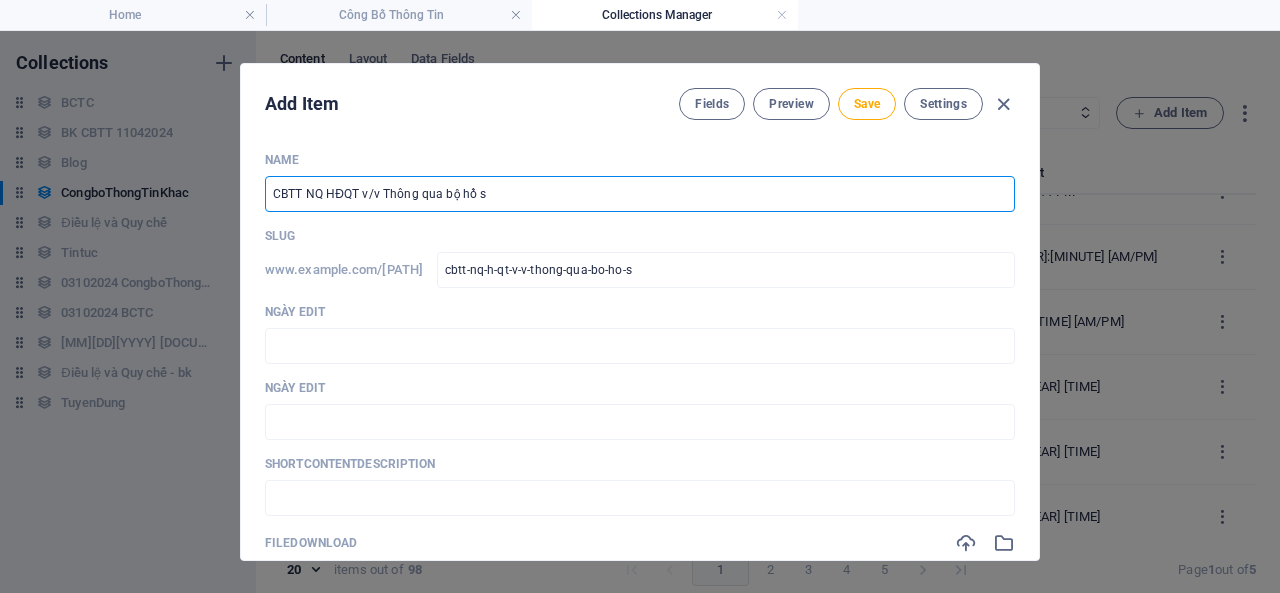 type on "CBTT NQ HĐQT v/v Thông qua bộ hồ so" 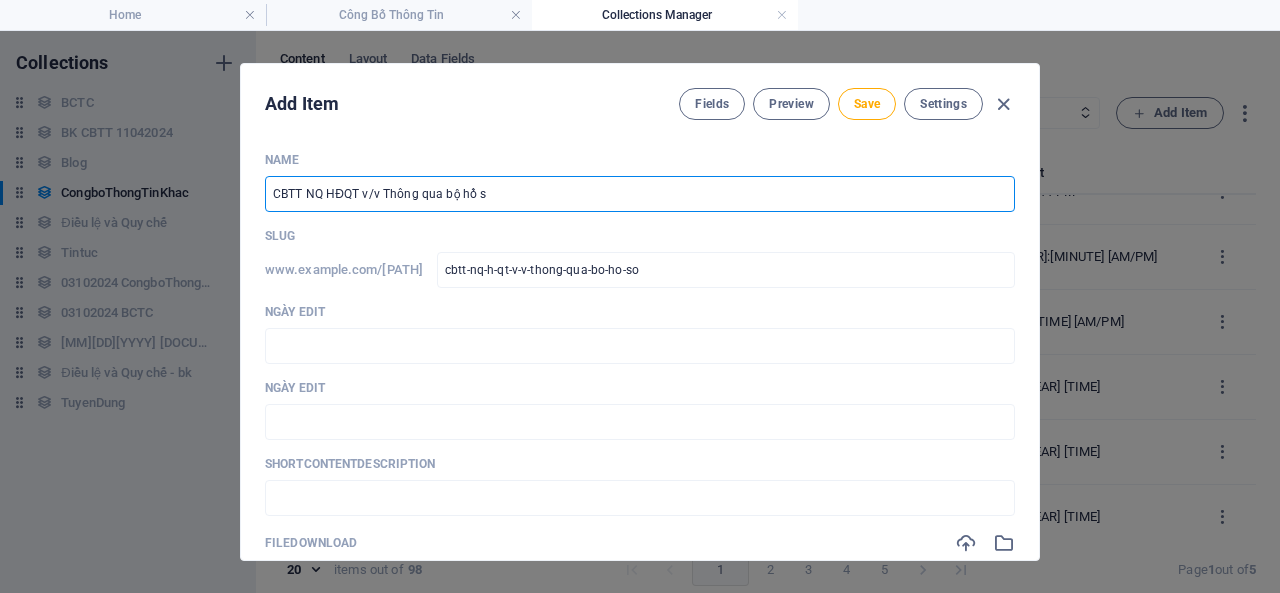 type on "CBTT NQ HĐQT v/v Thông qua bộ hồ sơ" 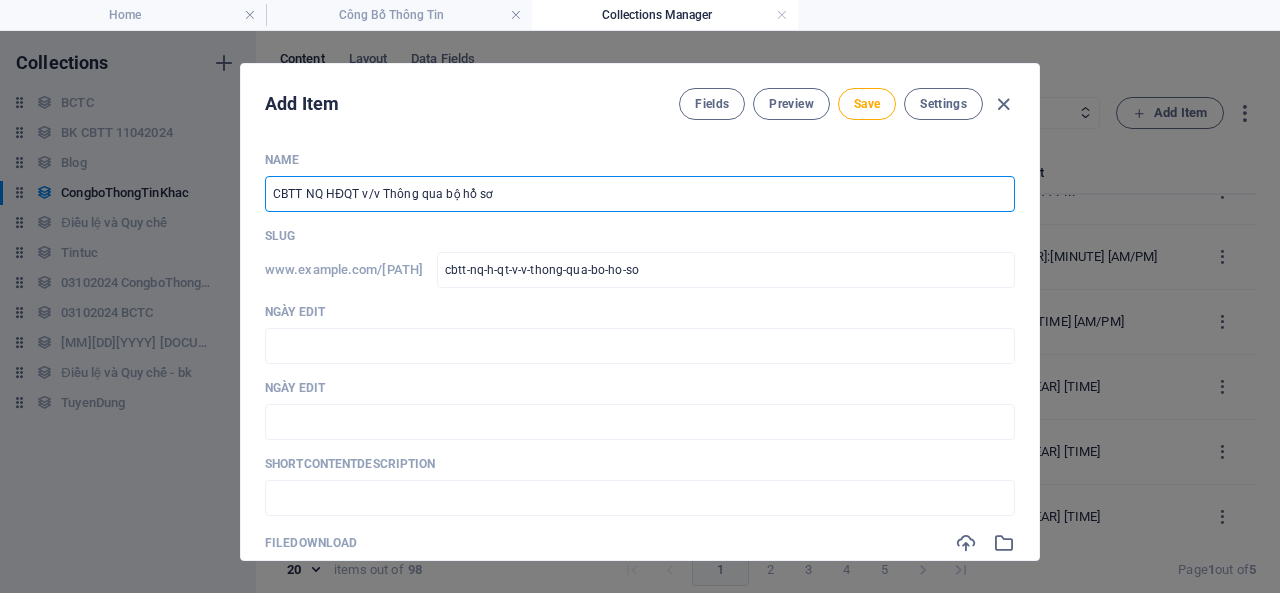 type on "cbtt-nq-h-qt-v-v-thong-qua-bo-ho-so" 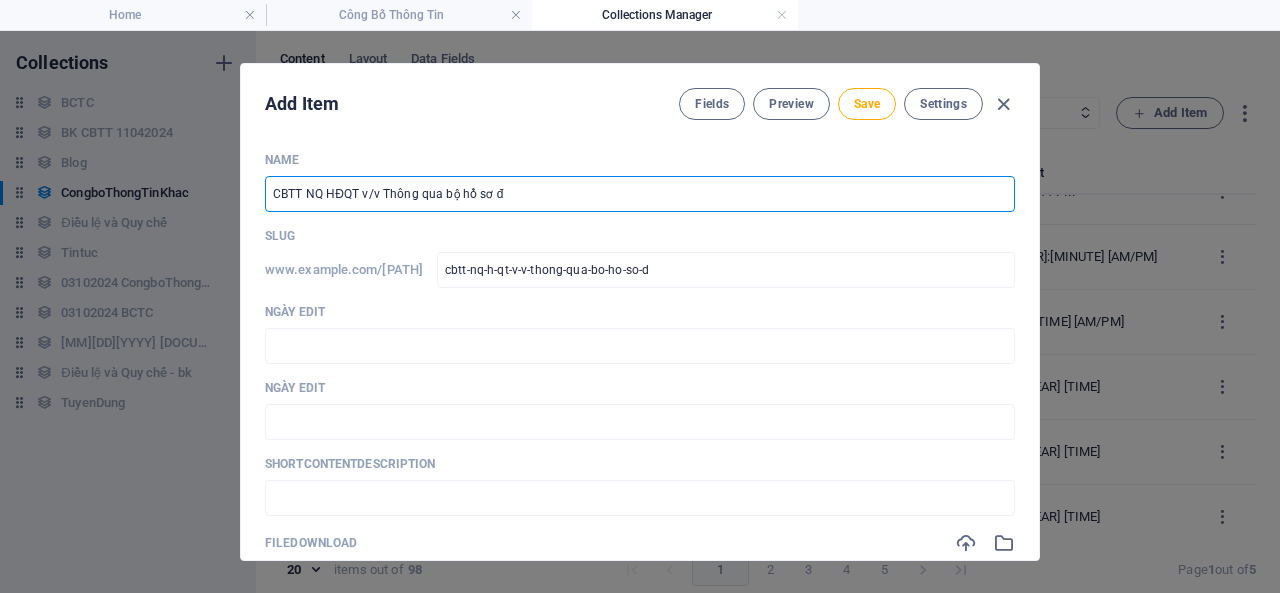 type on "CBTT NQ HĐQT v/v Thông qua bộ hồ sơ đa" 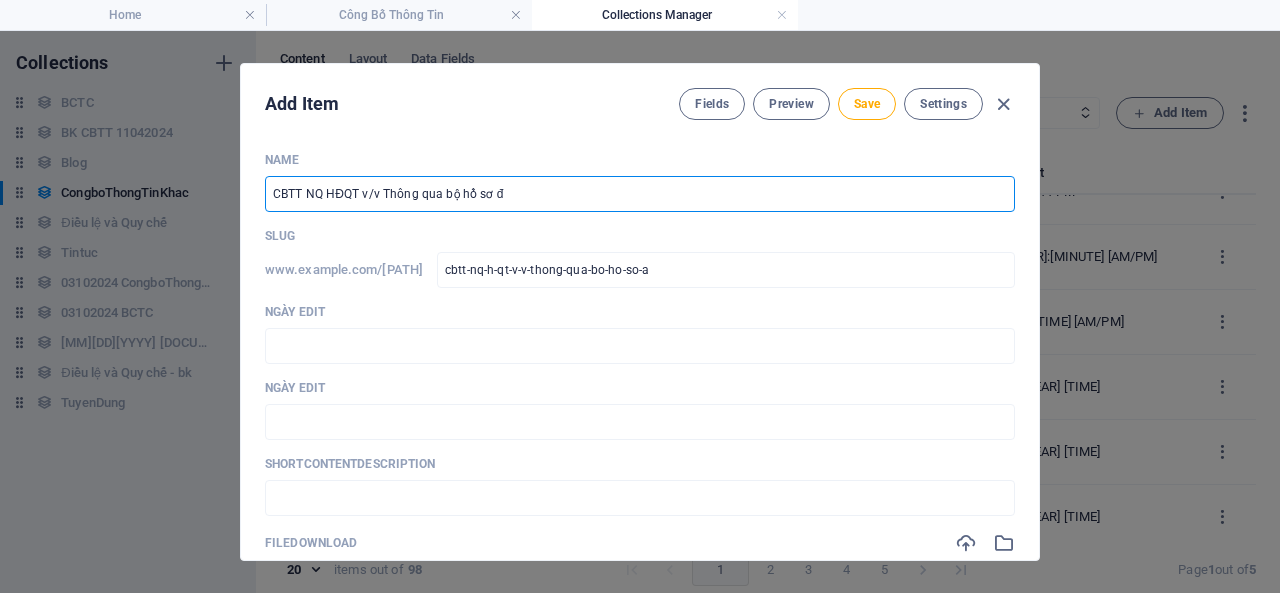 type on "CBTT NQ HĐQT v/v Thông qua bộ hồ sơ đă" 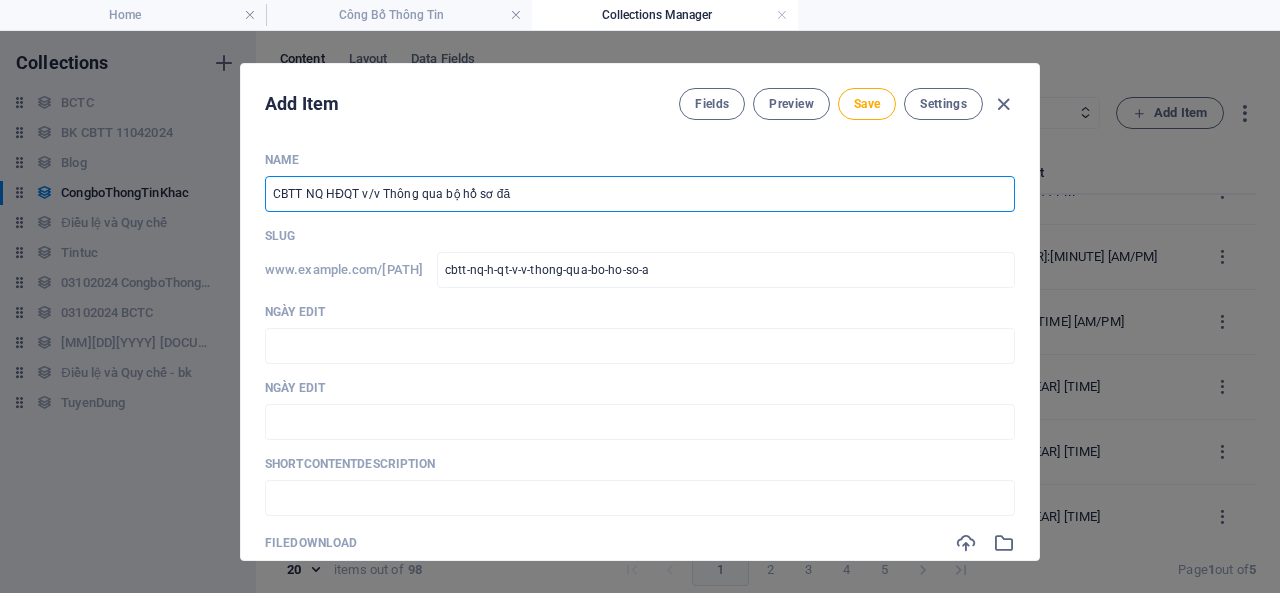 type on "cbtt-nq-h-qt-v-v-thong-qua-bo-ho-so-a" 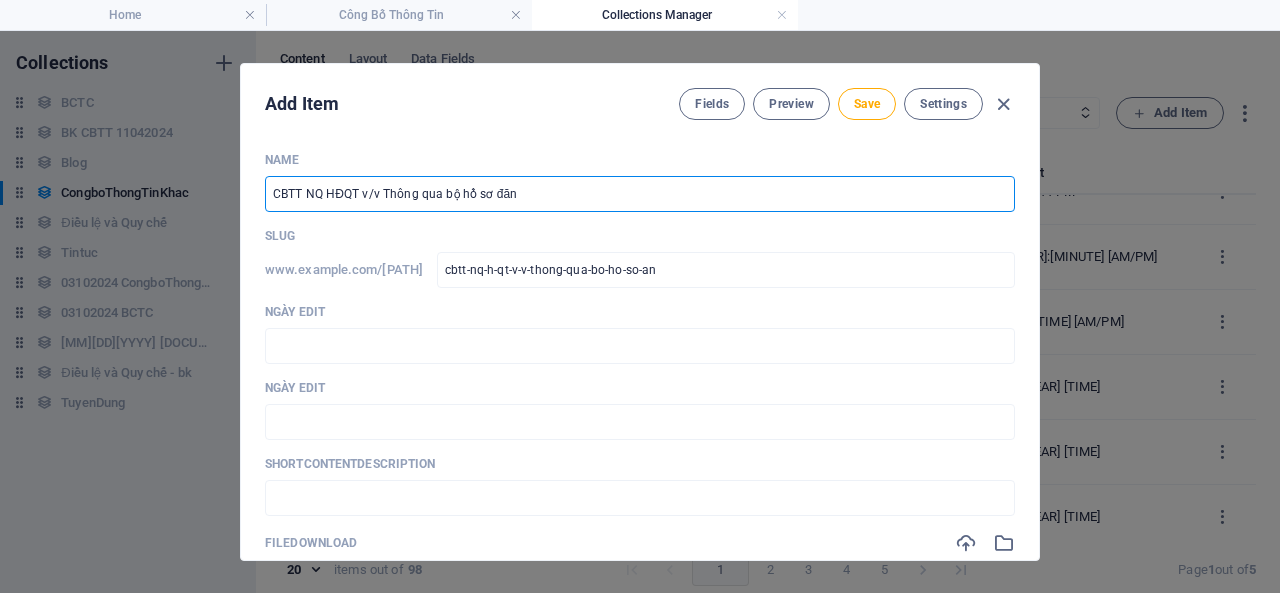 type on "CBTT NQ HĐQT v/v Thông qua bộ hồ sơ đăng" 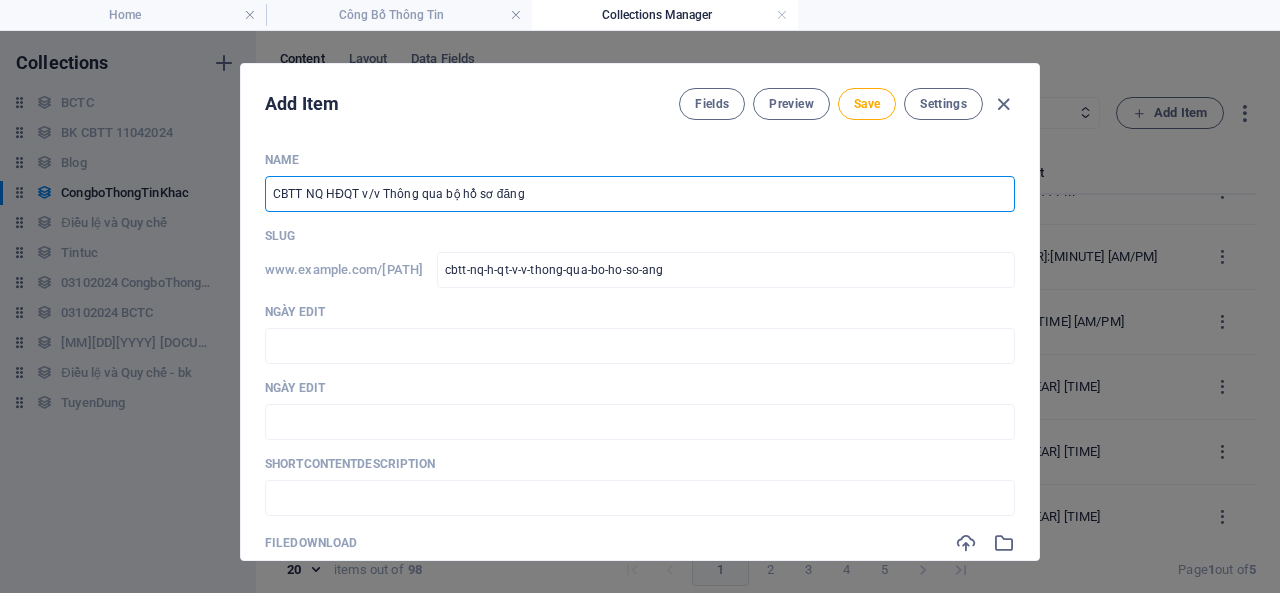 type on "CBTT NQ HĐQT v/v Thông qua bộ hồ sơ đăng k" 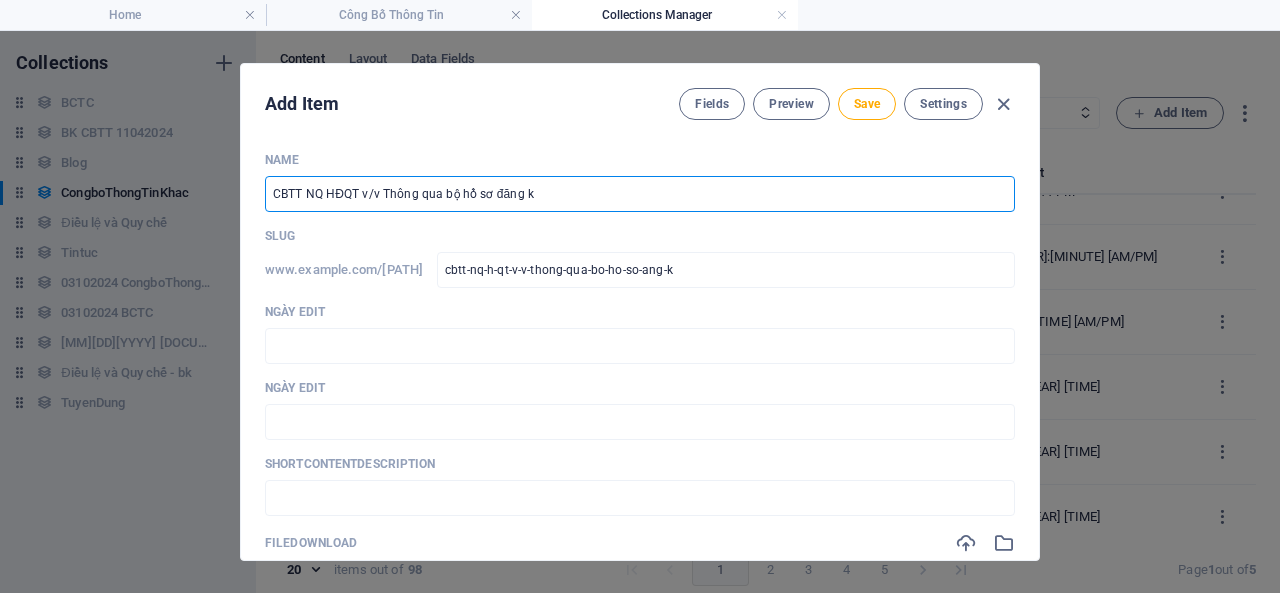 type on "CBTT NQ HĐQT v/v Thông qua bộ hồ sơ đăng ky" 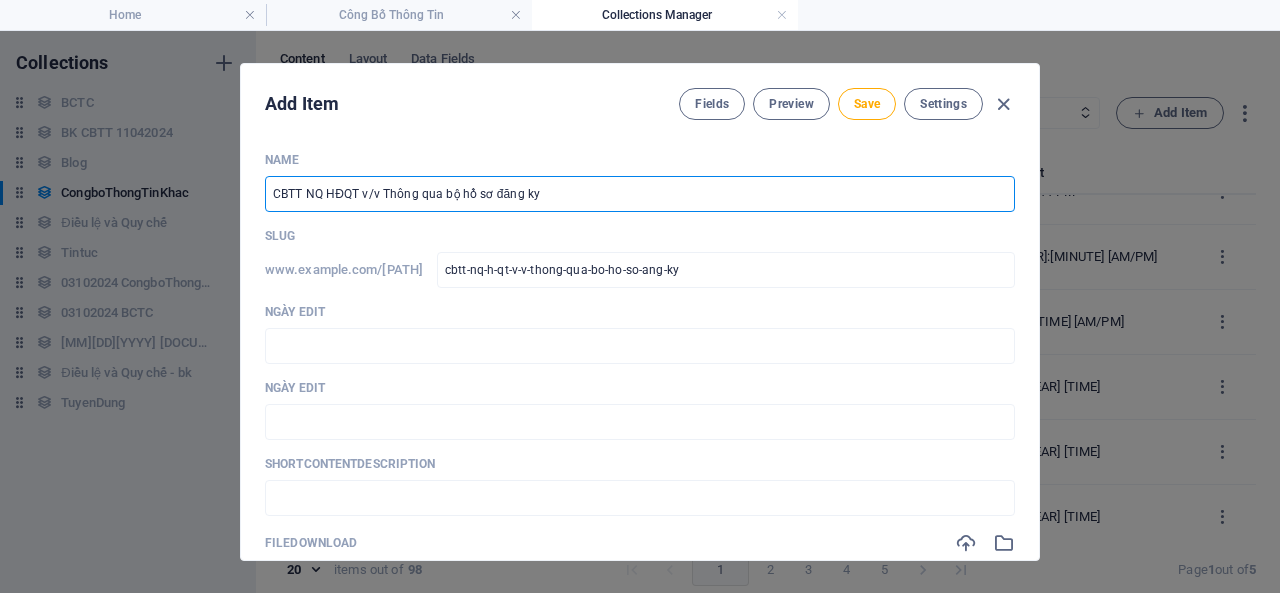 type on "cbtt-nq-h-qt-v-v-thong-qua-bo-ho-so-ang-ky" 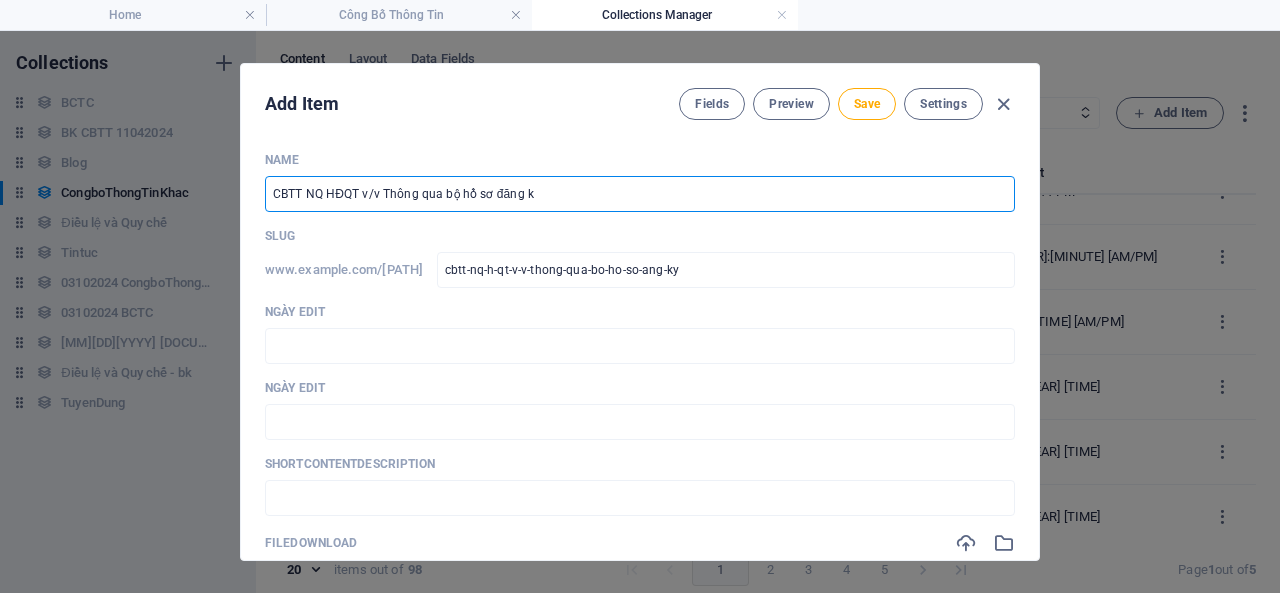 type on "CBTT NQ HĐQT v/v Thông qua bộ hồ sơ đăng ký" 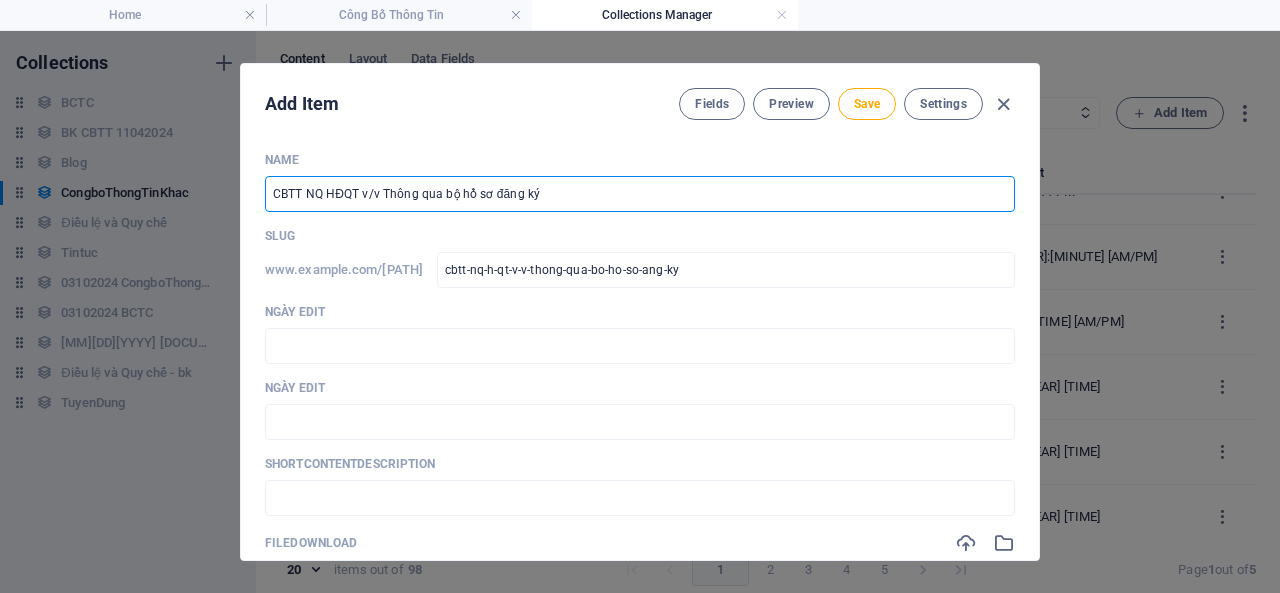 type on "cbtt-nq-h-qt-v-v-thong-qua-bo-ho-so-ang-ky" 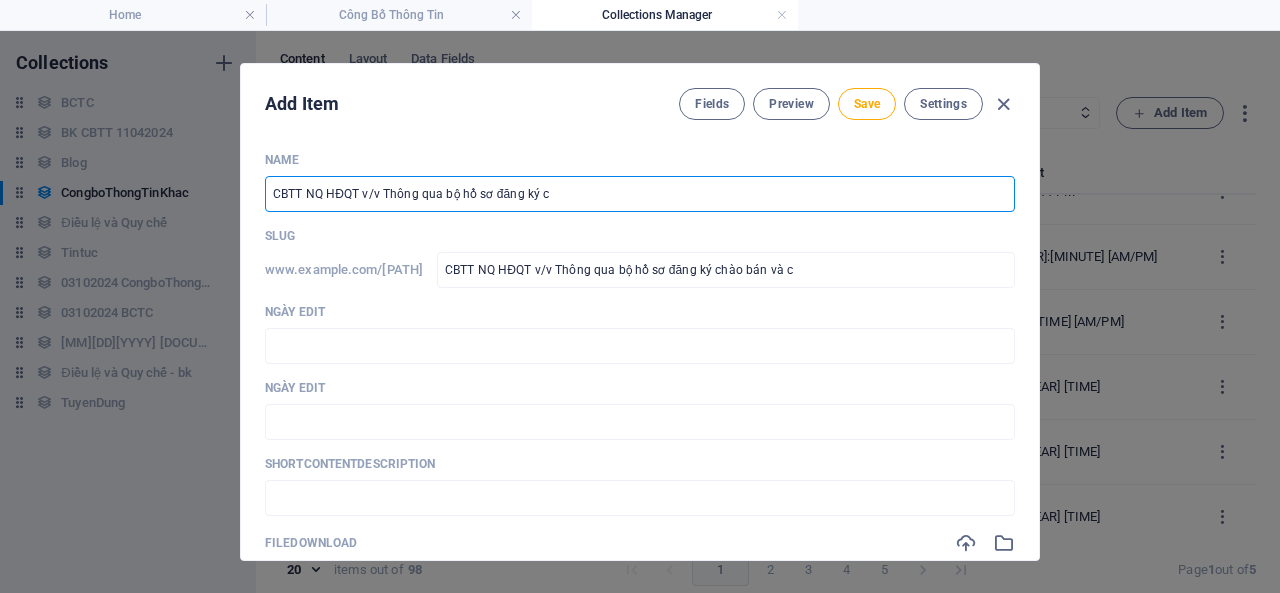 type on "CBTT NQ HĐQT v/v Thông qua bộ hồ sơ đăng ký ch" 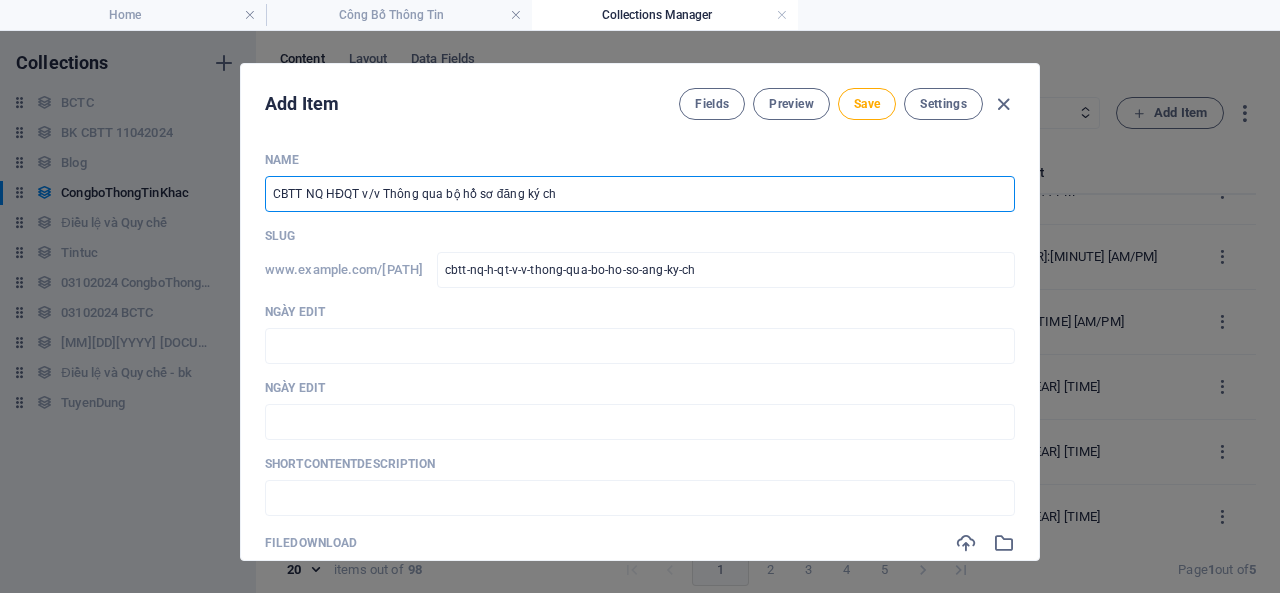 type on "CBTT NQ HĐQT v/v Thông qua bộ hồ sơ đăng ký cha" 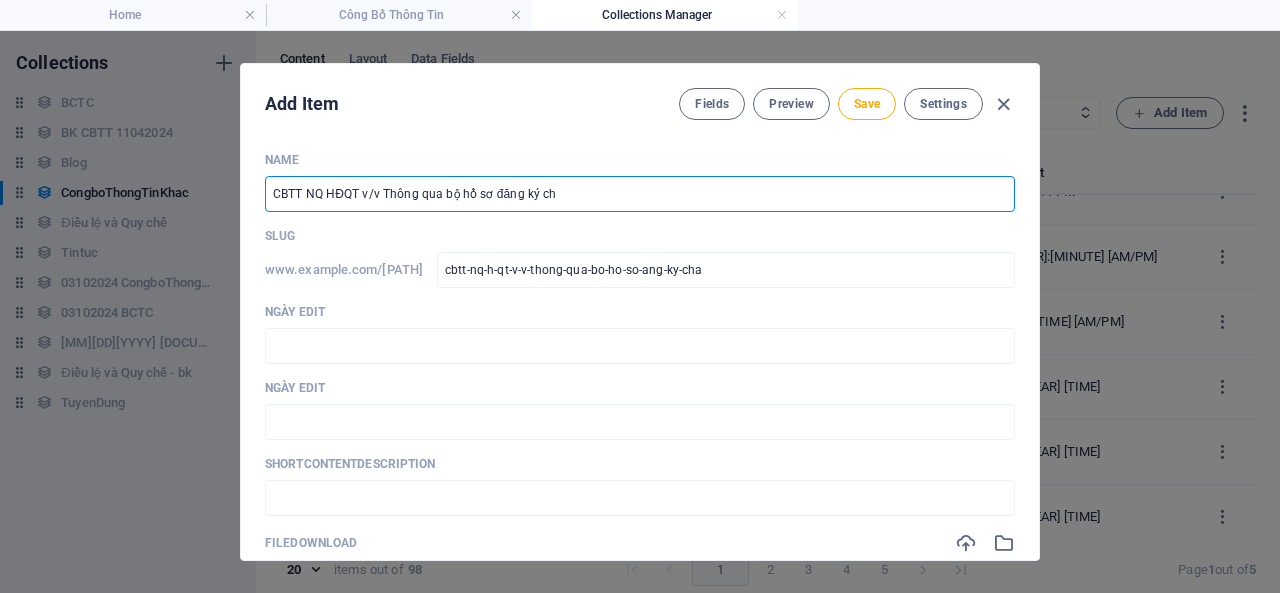 type on "CBTT NQ HĐQT v/v Thông qua bộ hồ sơ đăng ký chà" 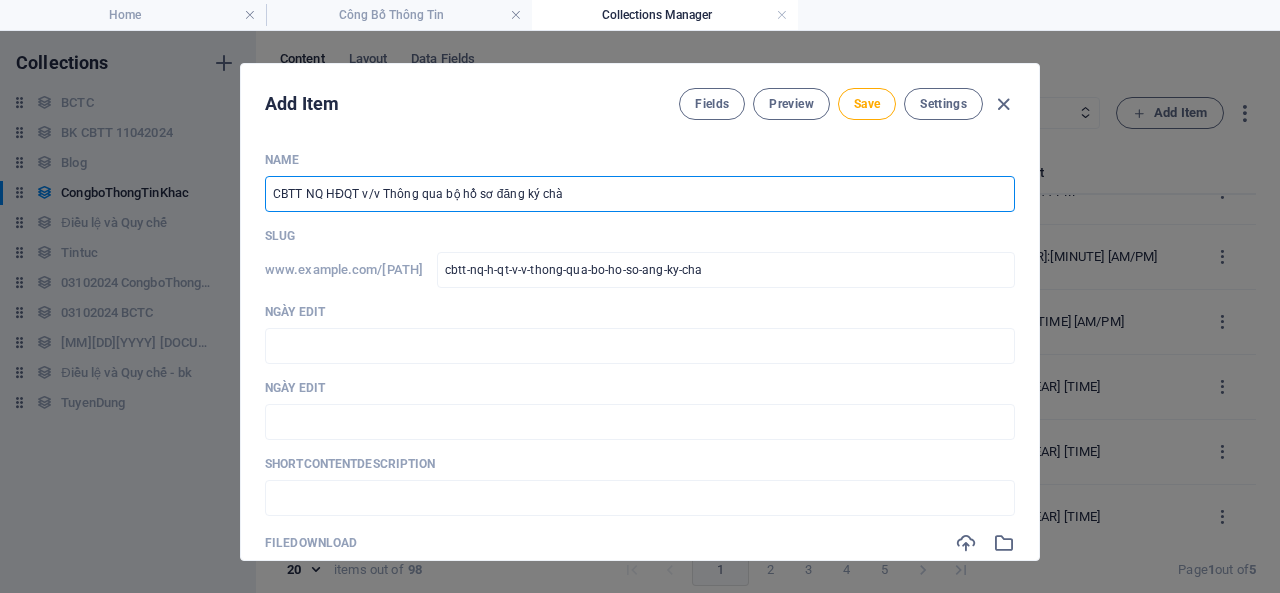 type on "cbtt-nq-h-qt-v-v-thong-qua-bo-ho-so-ang-ky-cha" 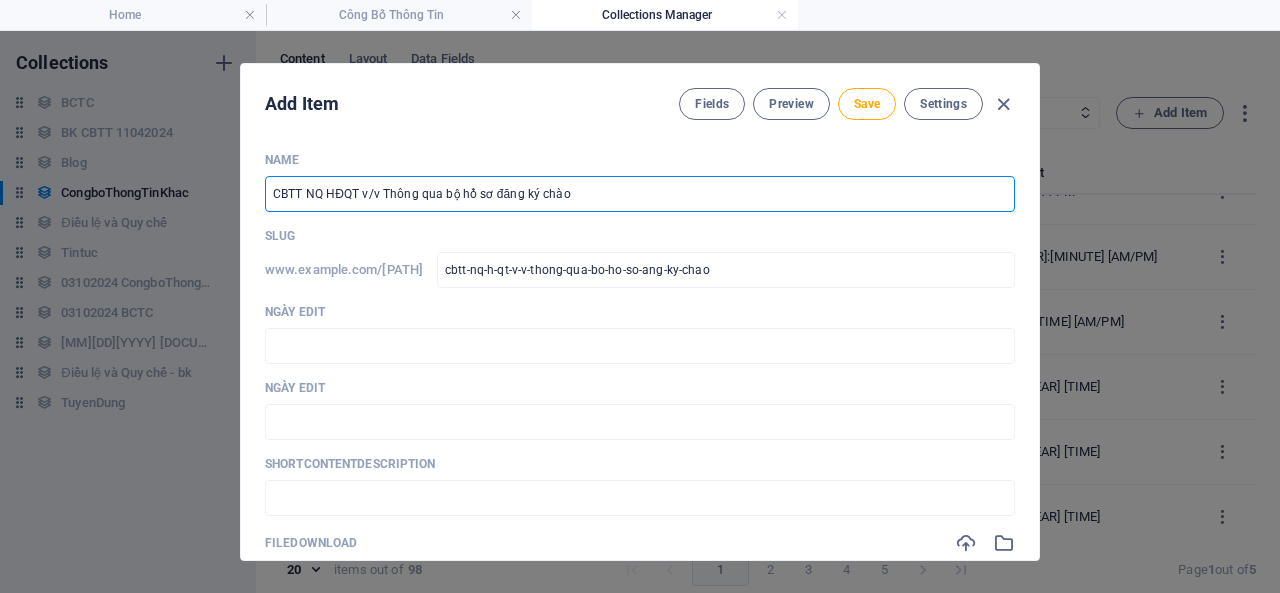 type on "CBTT NQ HĐQT v/v Thông qua bộ hồ sơ đăng ký chào b" 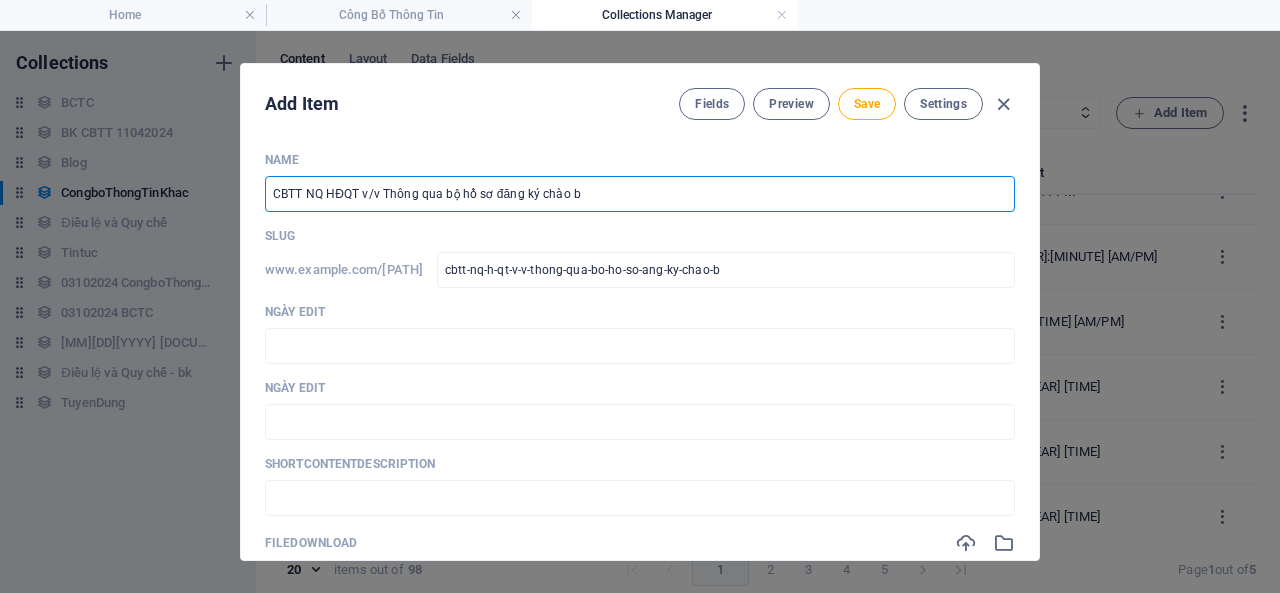 type on "CBTT NQ HĐQT v/v Thông qua bộ hồ sơ đăng ký chào ba" 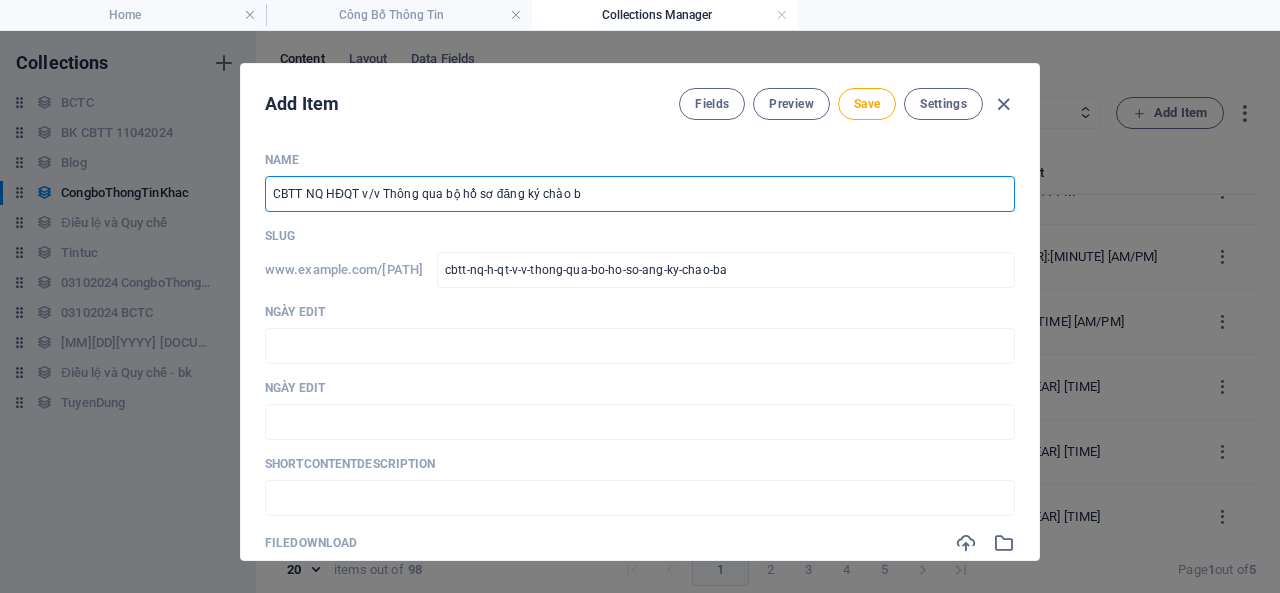type on "CBTT NQ HĐQT v/v Thông qua bộ hồ sơ đăng ký chào bá" 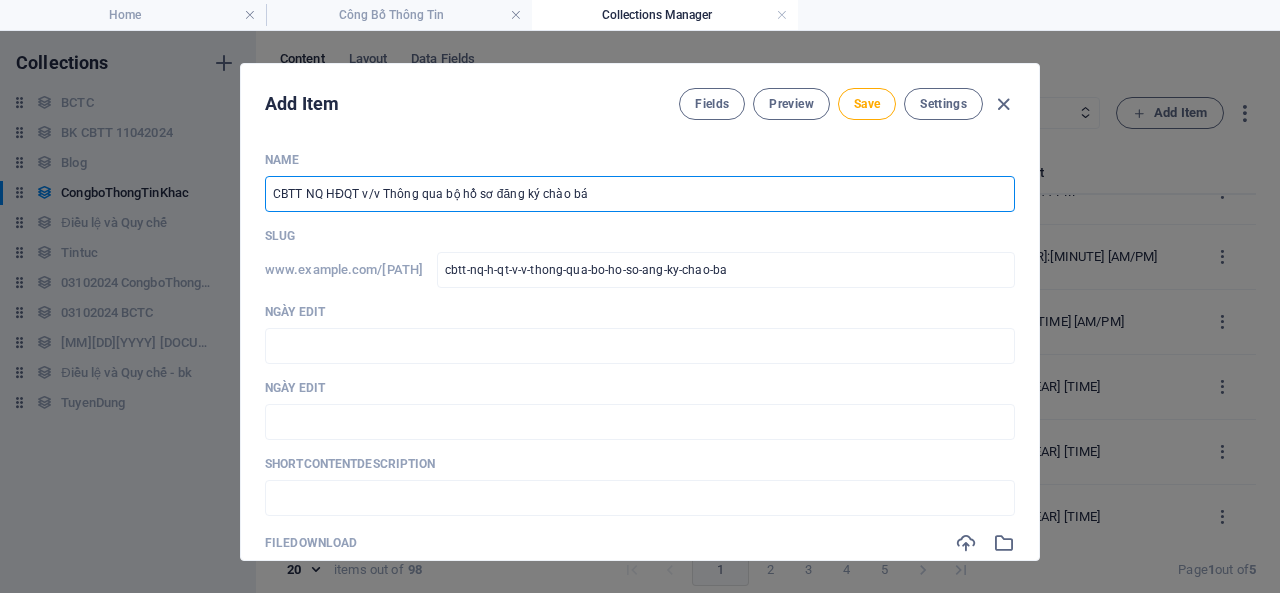 type on "cbtt-nq-h-qt-v-v-thong-qua-bo-ho-so-ang-ky-chao-ba" 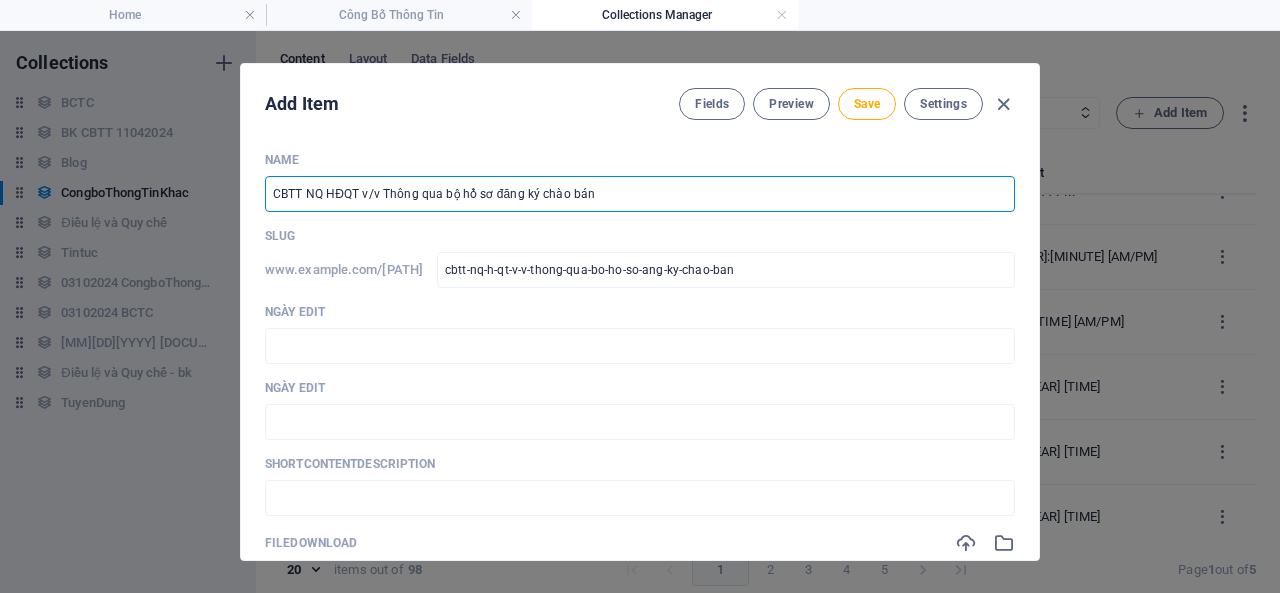 type on "CBTT NQ HĐQT v/v Thông qua bộ hồ sơ đăng ký chào bán v" 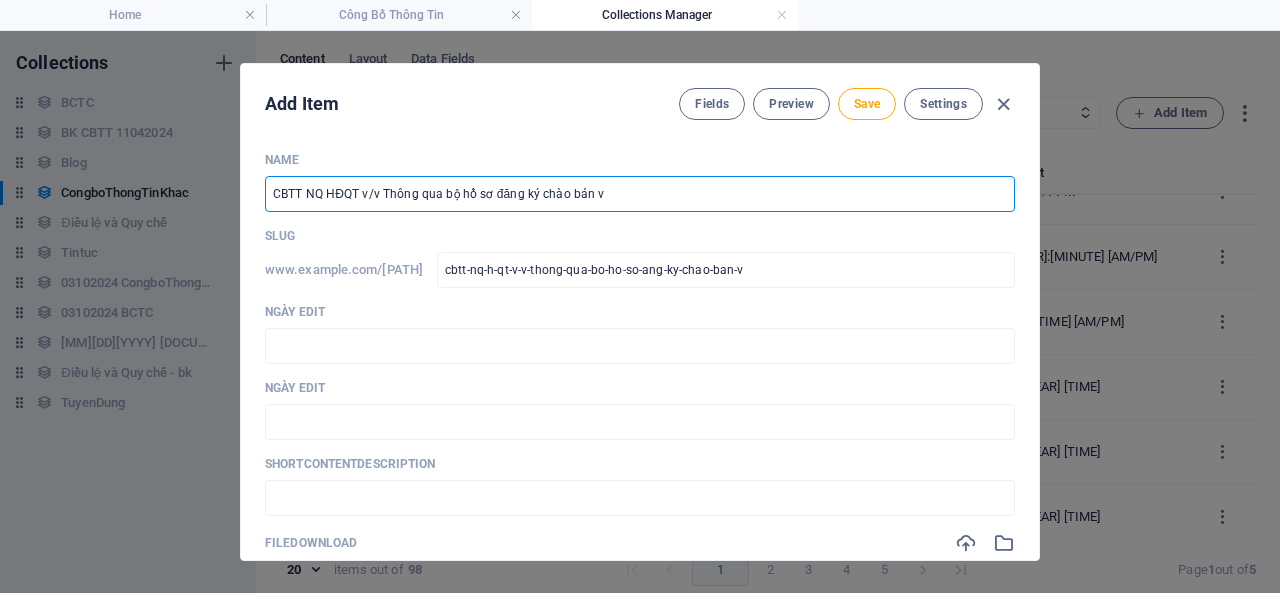 type on "CBTT NQ HĐQT v/v Thông qua bộ hồ sơ đăng ký chào bán va" 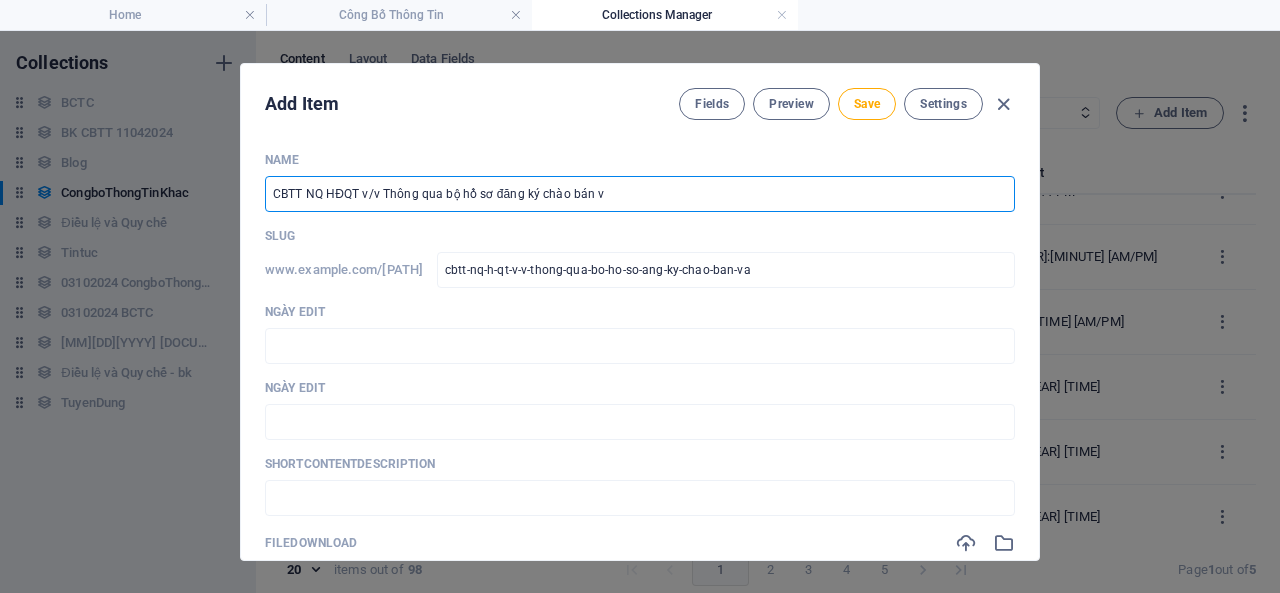 type on "CBTT NQ HĐQT v/v Thông qua bộ hồ sơ đăng ký chào bán và" 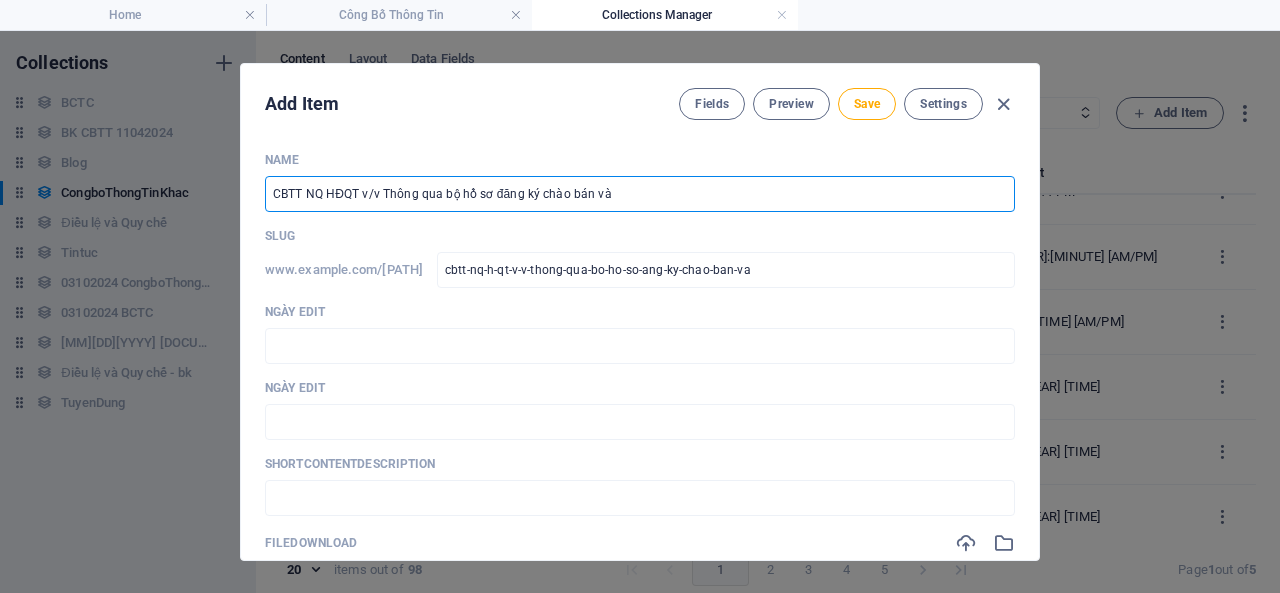 type on "cbtt-nq-h-qt-v-v-thong-qua-bo-ho-so-ang-ky-chao-ban-va" 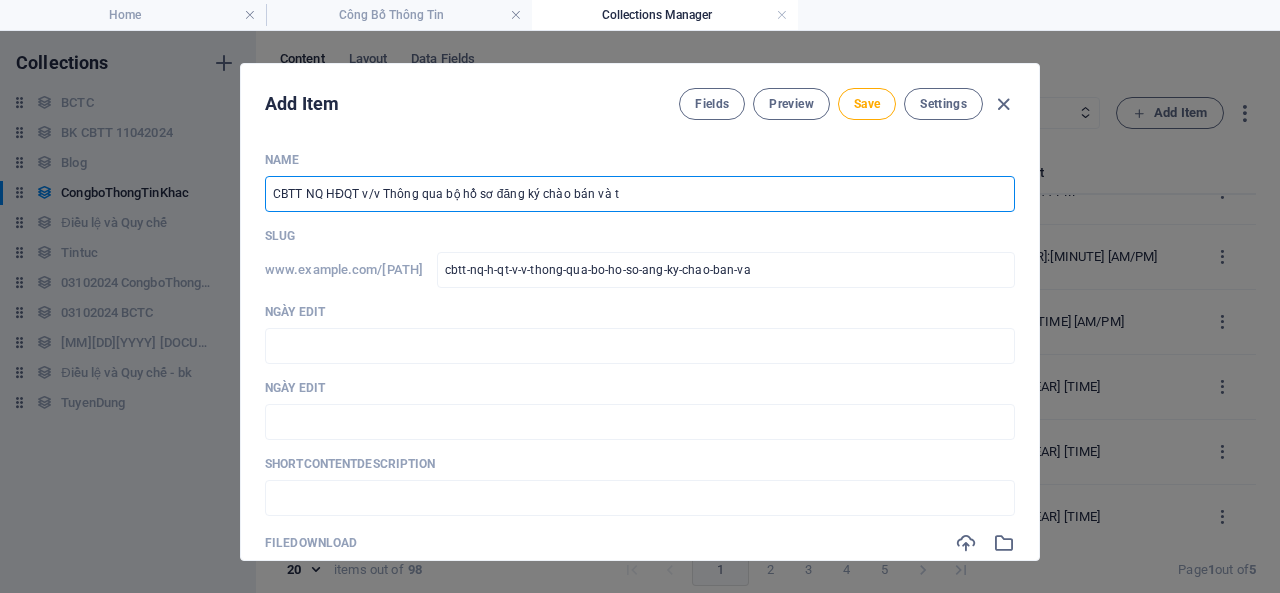 type on "cbtt-nq-h-qt-v-v-thong-qua-bo-ho-so-ang-ky-chao-ban-va-t" 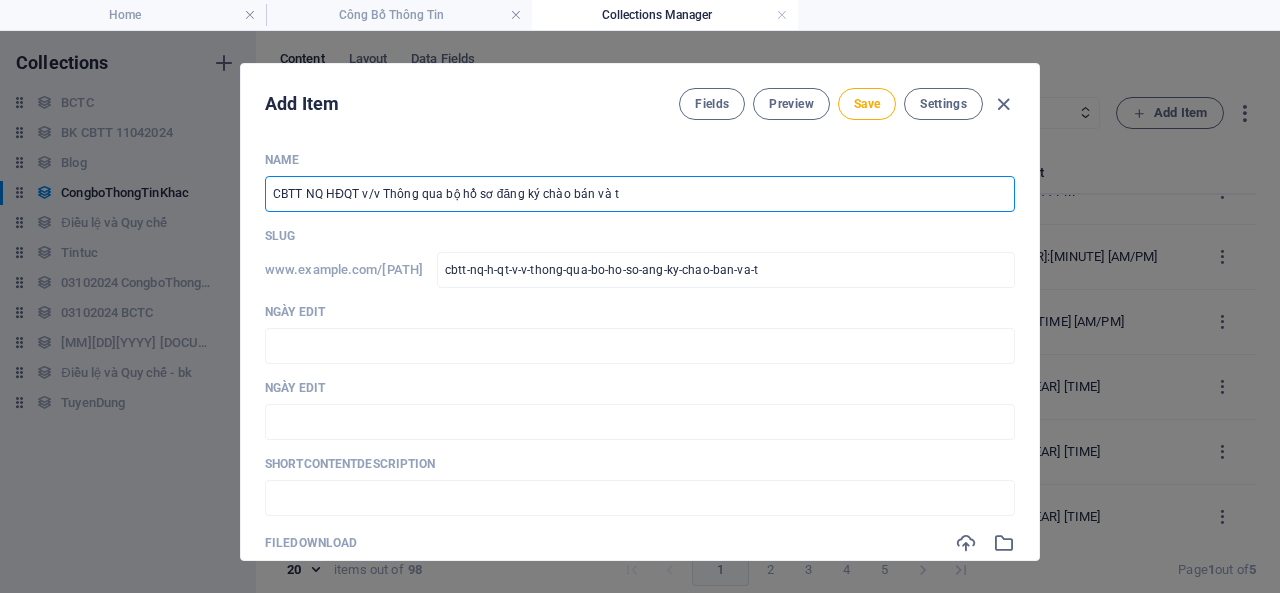type on "CBTT NQ HĐQT v/v Thông qua bộ hồ sơ đăng ký chào bán và tr" 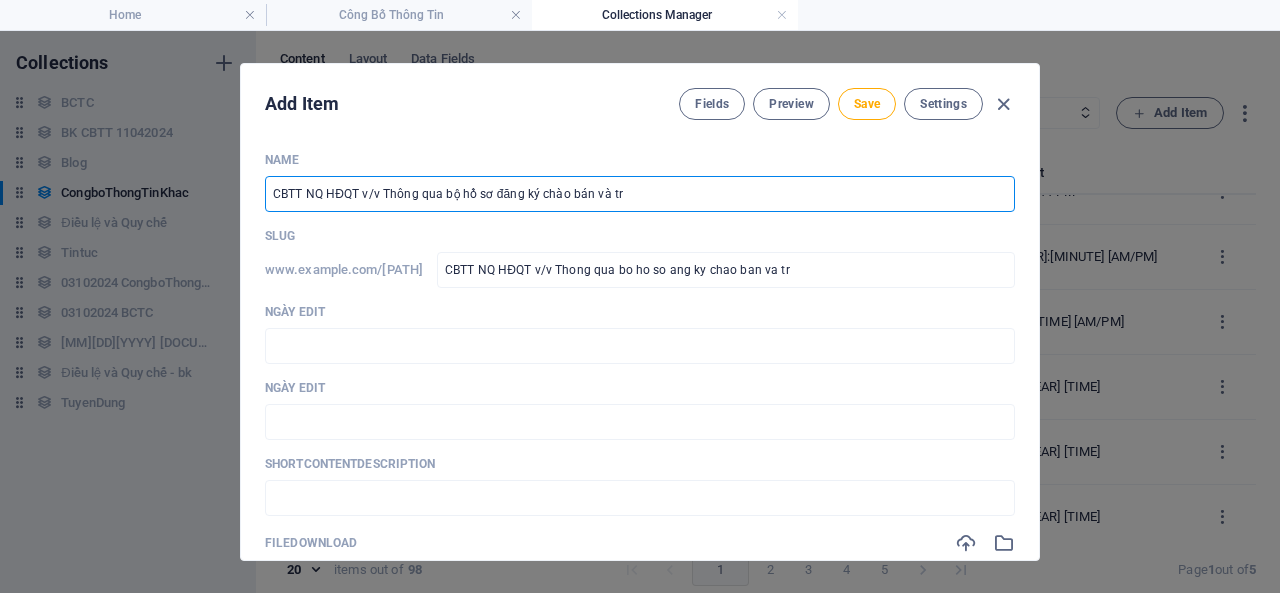 type on "CBTT NQ HĐQT v/v Thông qua bộ hồ sơ đăng ký chào bán và tri" 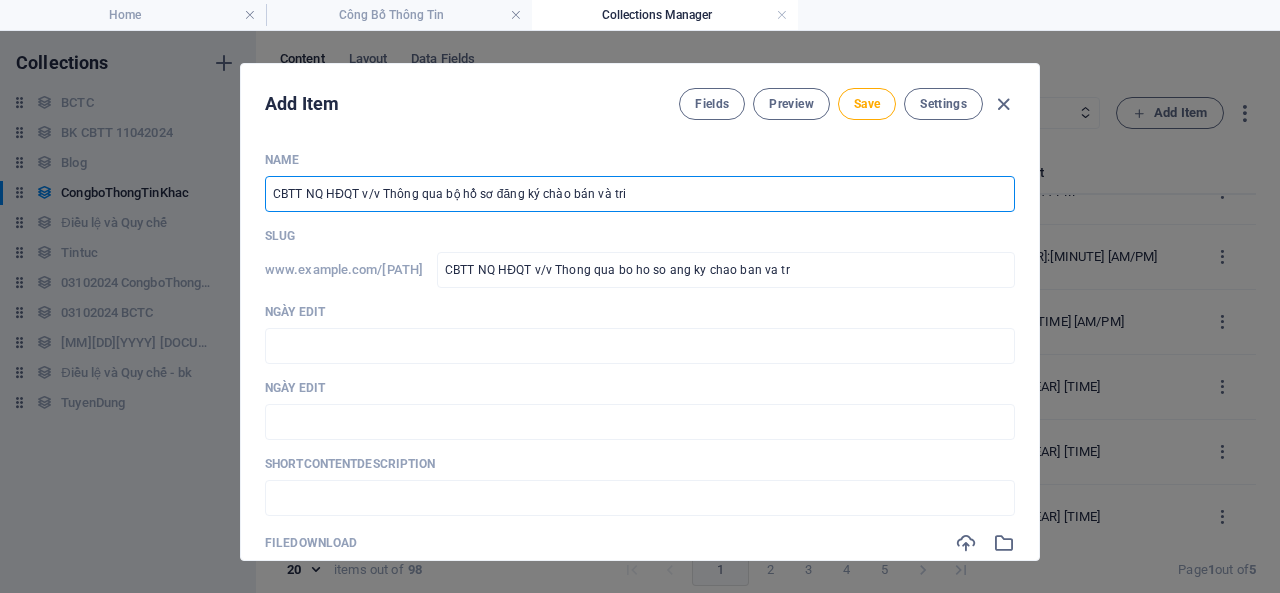 type on "cbtt-nq-h-qt-v-v-thong-qua-bo-ho-so-ang-ky-chao-ban-va-tri" 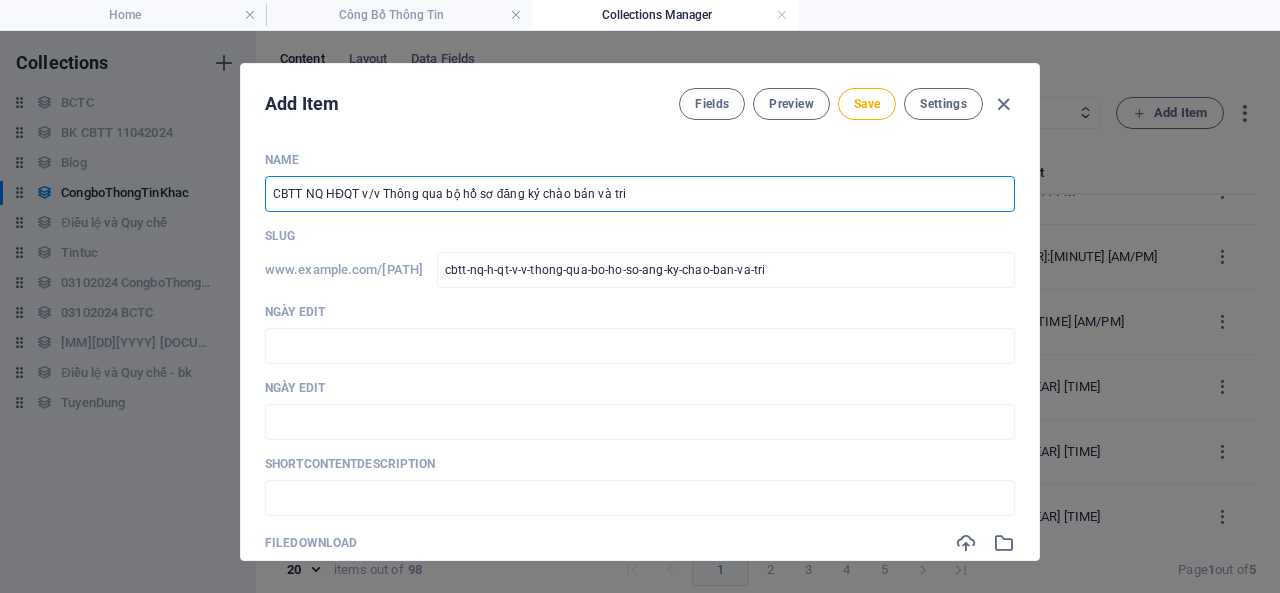 type on "CBTT NQ HĐQT v/v Thông qua bộ hồ sơ đăng ký chào bán và trie" 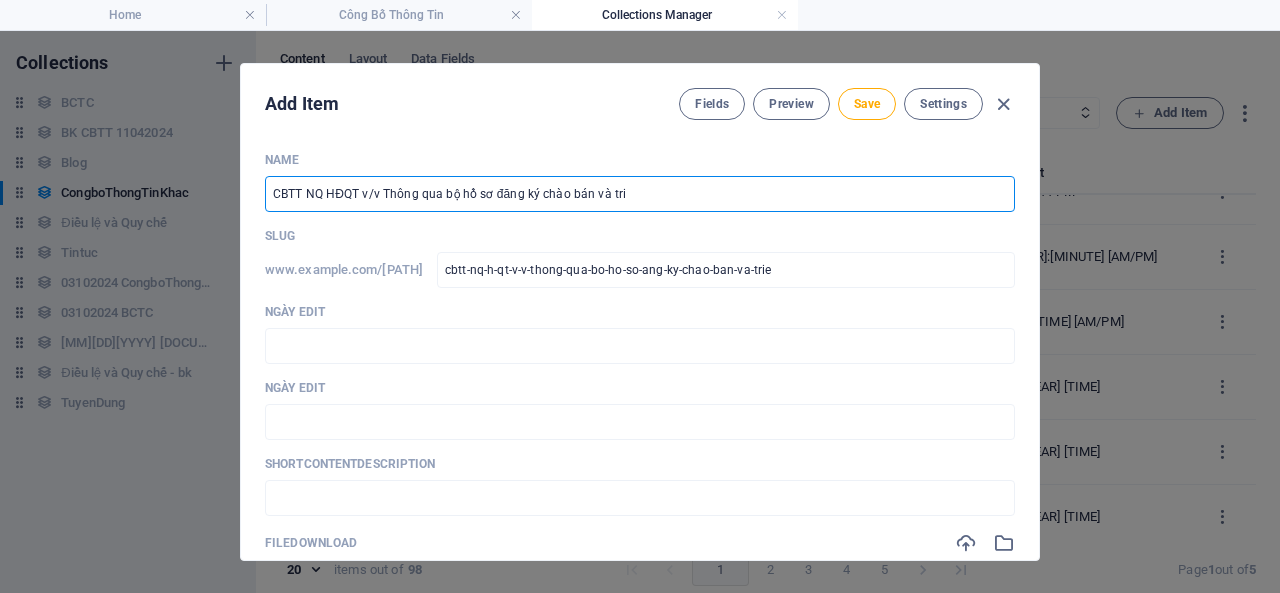 type on "CBTT NQ HĐQT v/v Thông qua bộ hồ sơ đăng ký chào bán và triể" 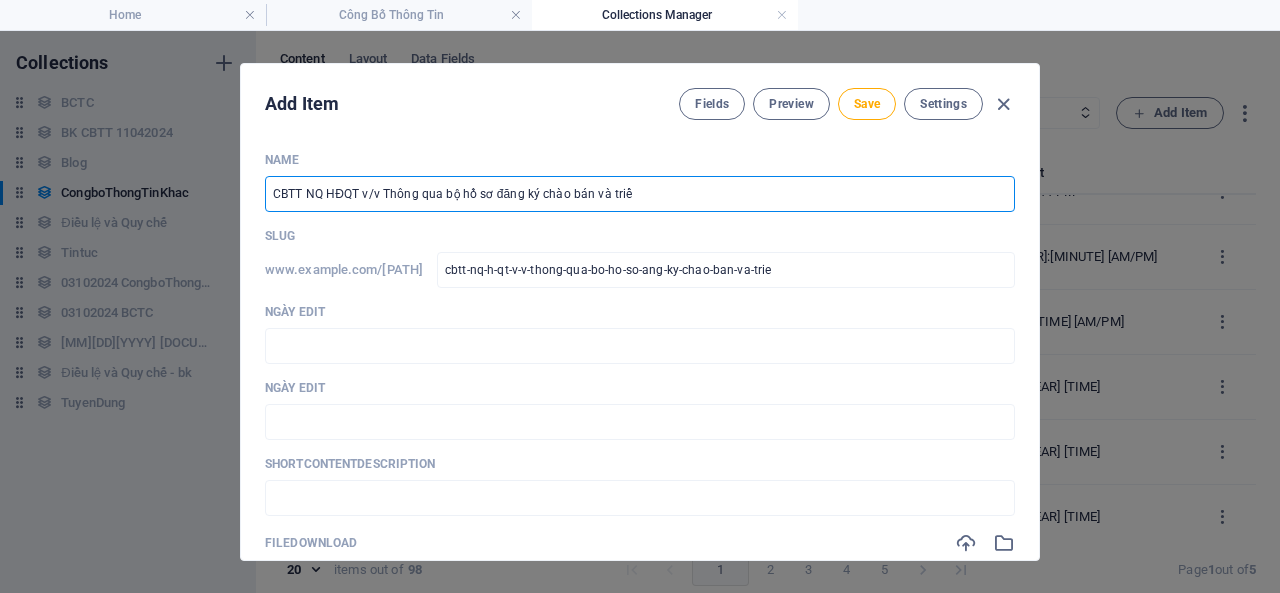 type on "cbtt-nq-h-qt-v-v-thong-qua-bo-ho-so-ang-ky-chao-ban-va-trie" 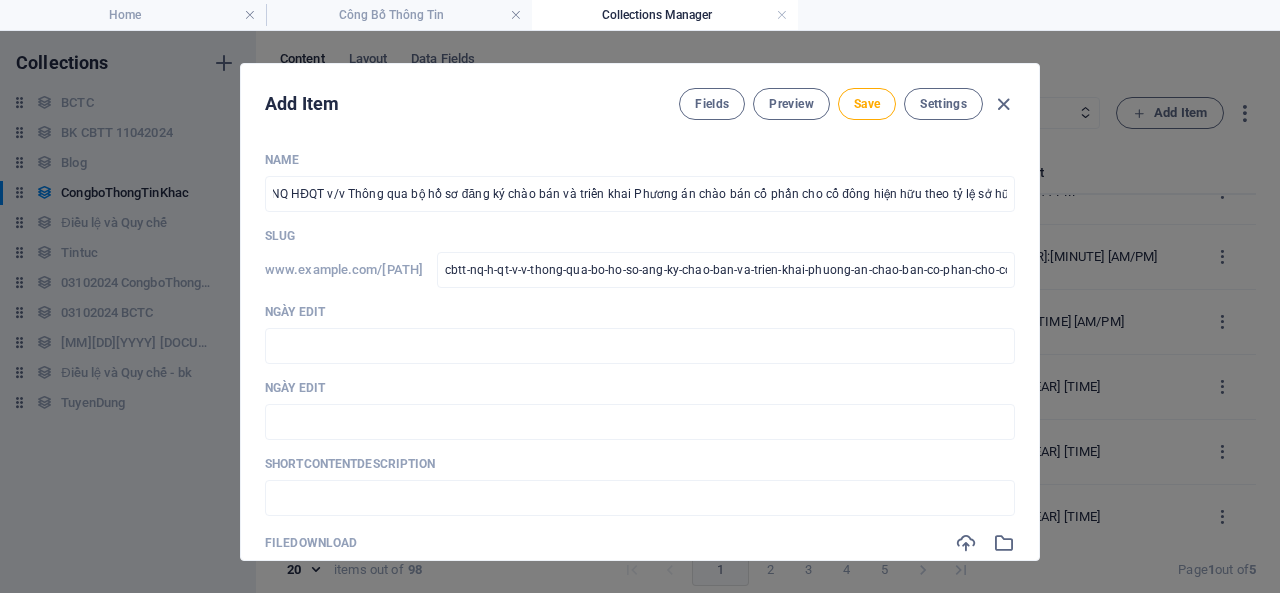 scroll, scrollTop: 0, scrollLeft: 0, axis: both 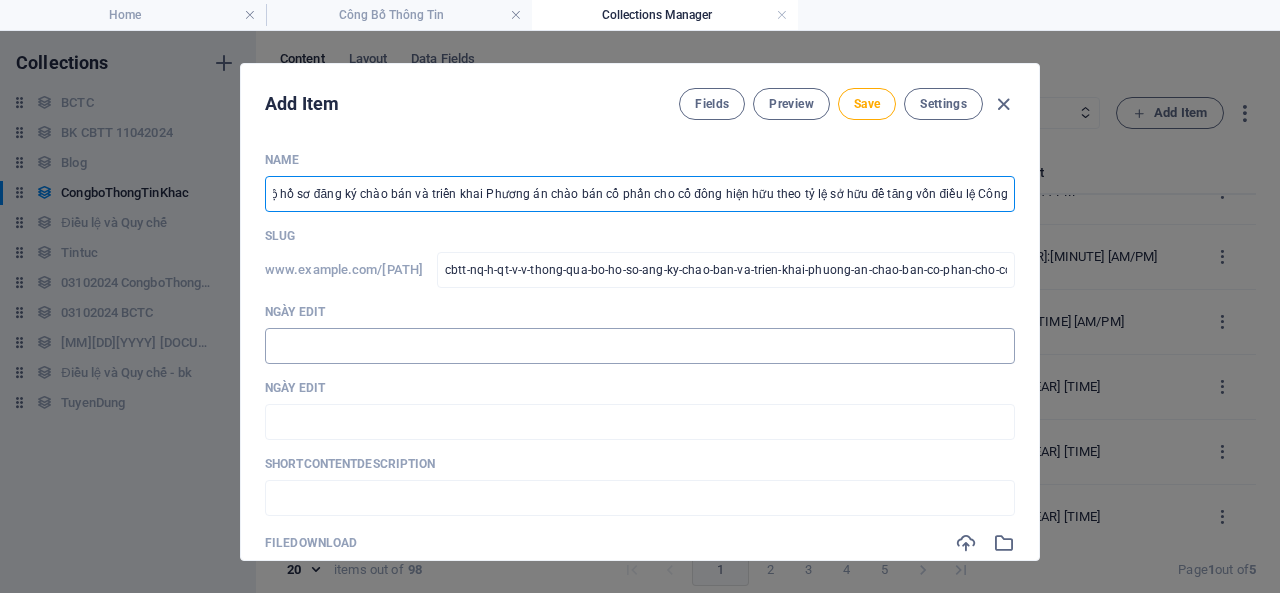 drag, startPoint x: 512, startPoint y: 351, endPoint x: 506, endPoint y: 331, distance: 20.880613 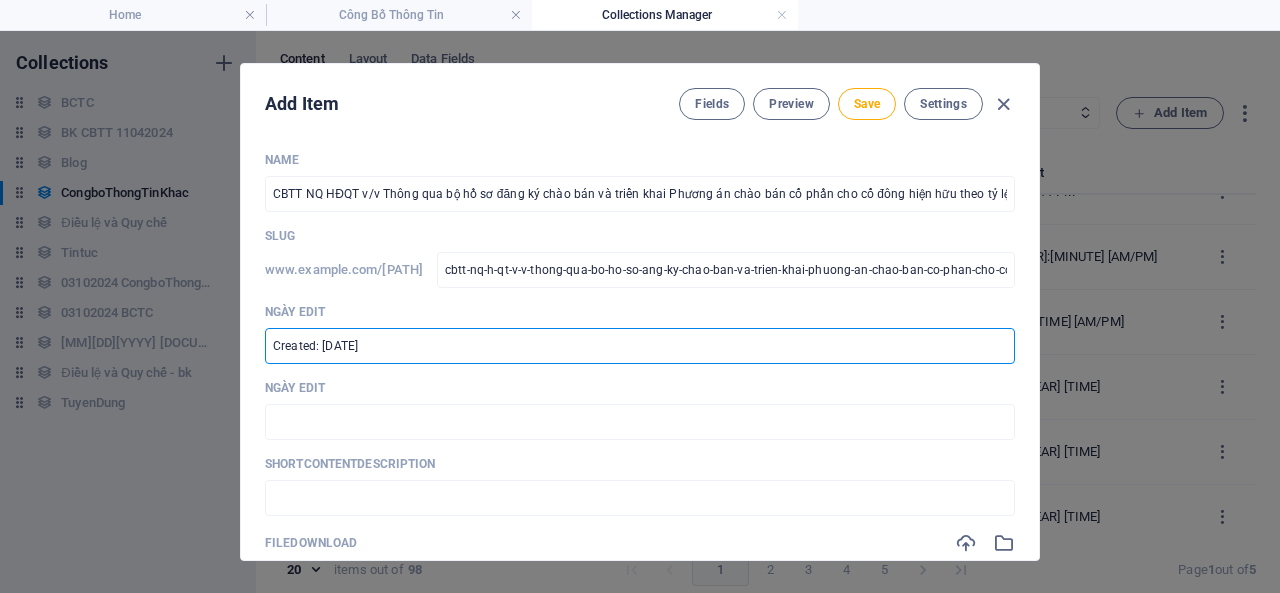 drag, startPoint x: 330, startPoint y: 345, endPoint x: 320, endPoint y: 341, distance: 10.770329 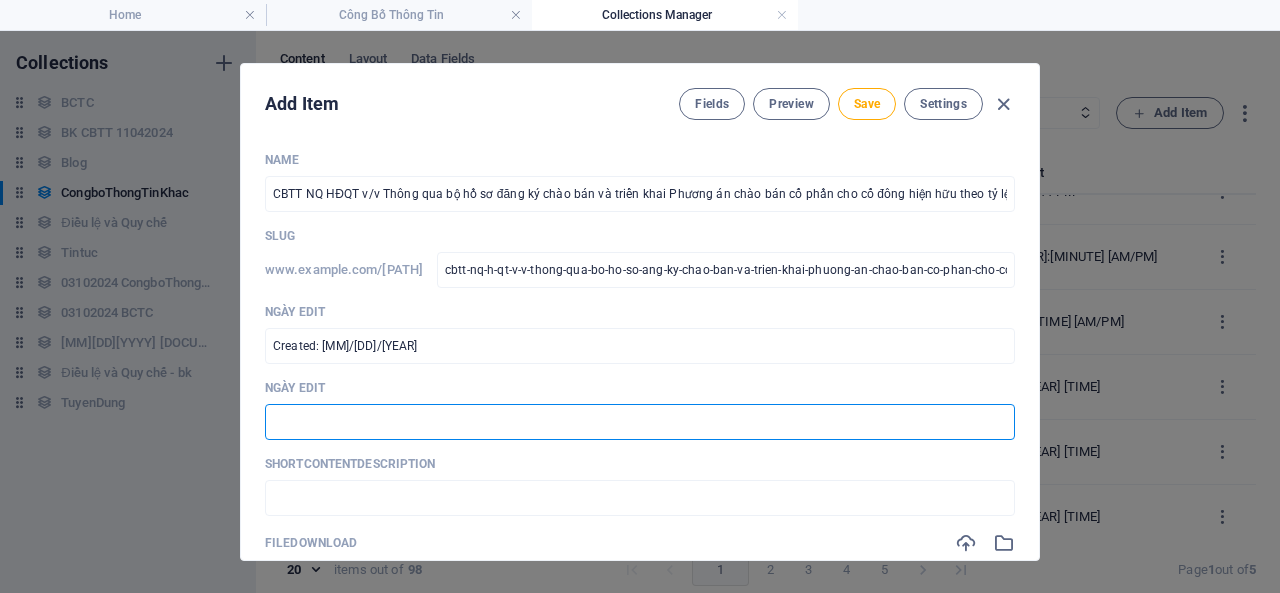 click at bounding box center [640, 422] 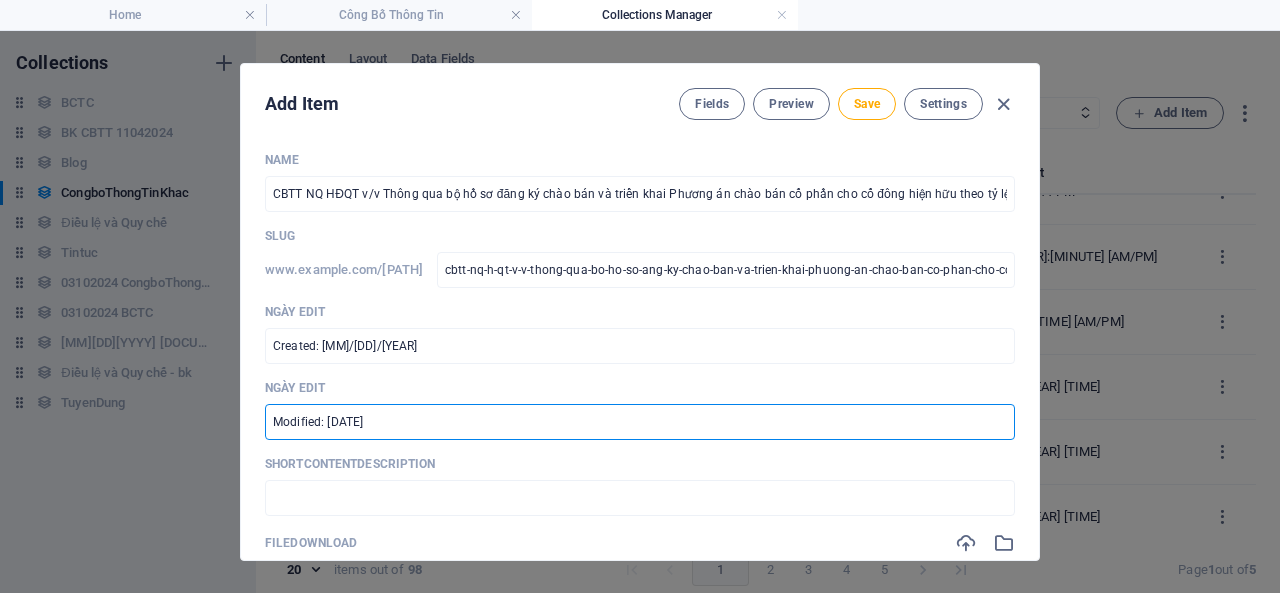 drag, startPoint x: 338, startPoint y: 417, endPoint x: 324, endPoint y: 419, distance: 14.142136 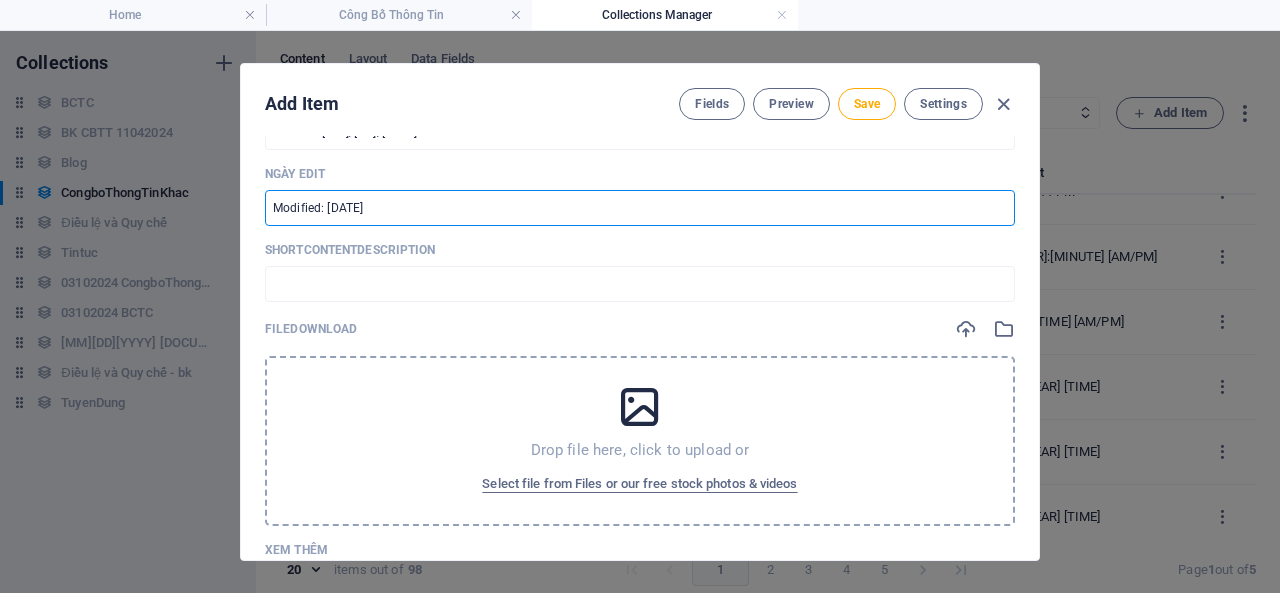 scroll, scrollTop: 400, scrollLeft: 0, axis: vertical 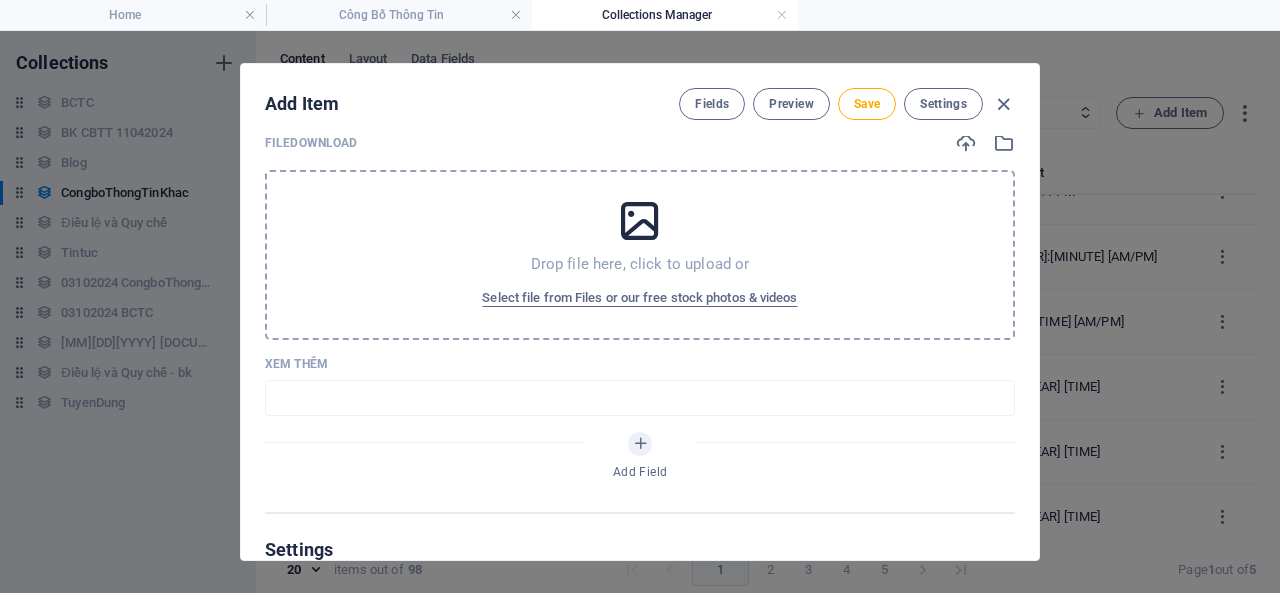 click on "Drop file here, click to upload or Select file from Files or our free stock photos & videos" at bounding box center [640, 255] 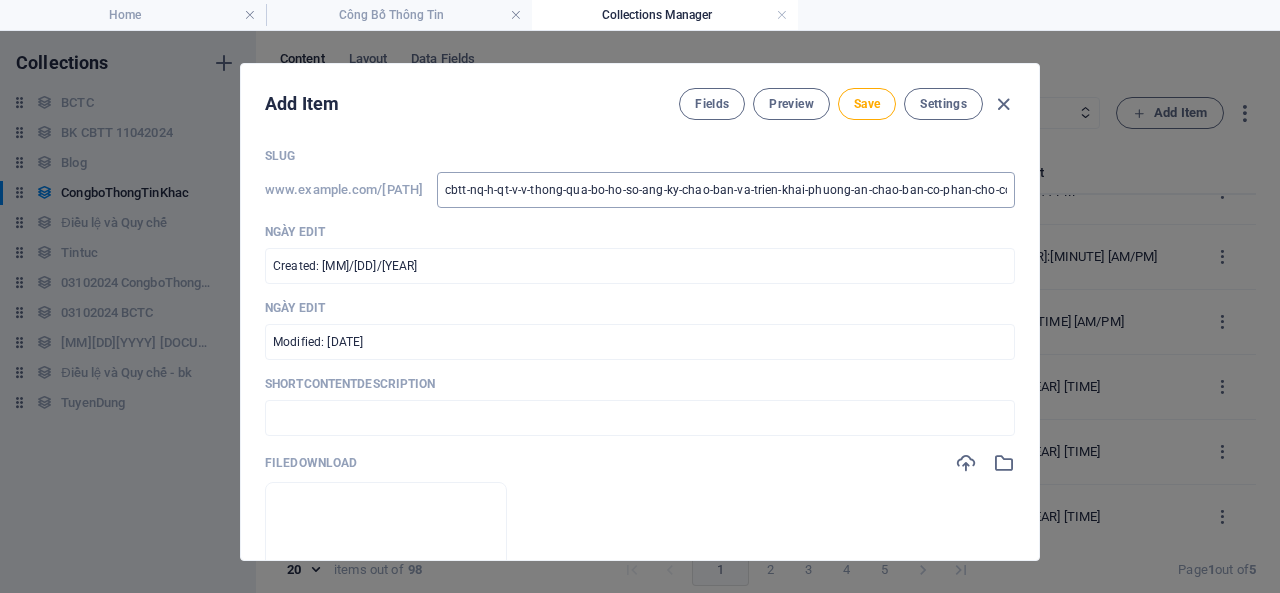 scroll, scrollTop: 0, scrollLeft: 0, axis: both 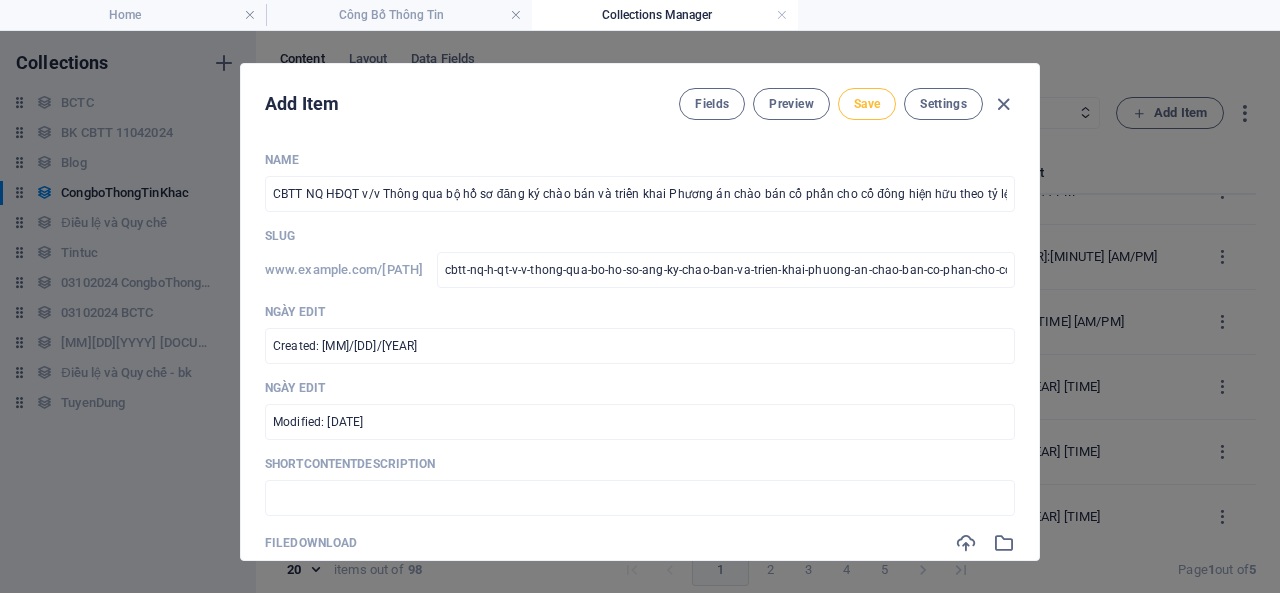 click on "Save" at bounding box center (867, 104) 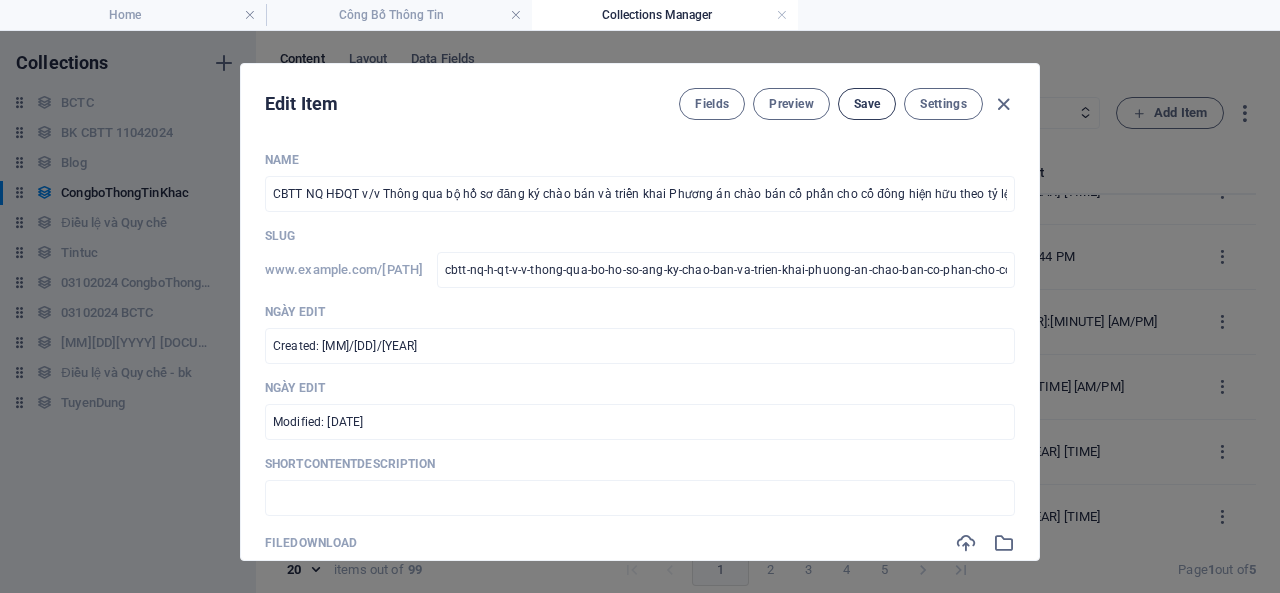 scroll, scrollTop: 164, scrollLeft: 0, axis: vertical 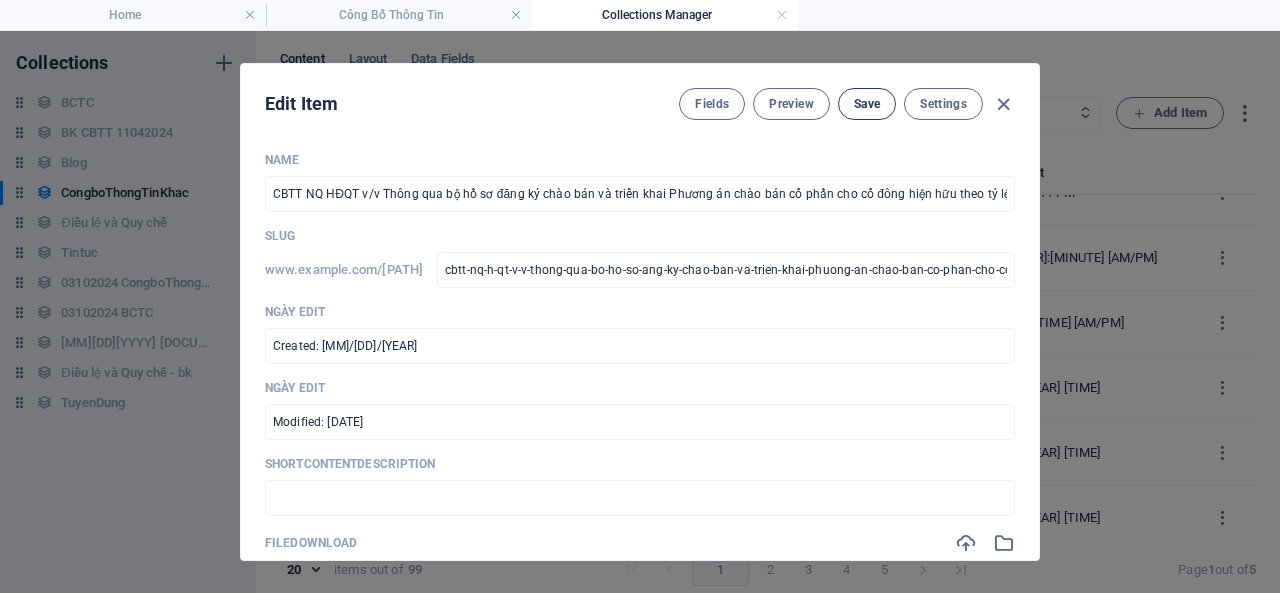 click on "Save" at bounding box center (867, 104) 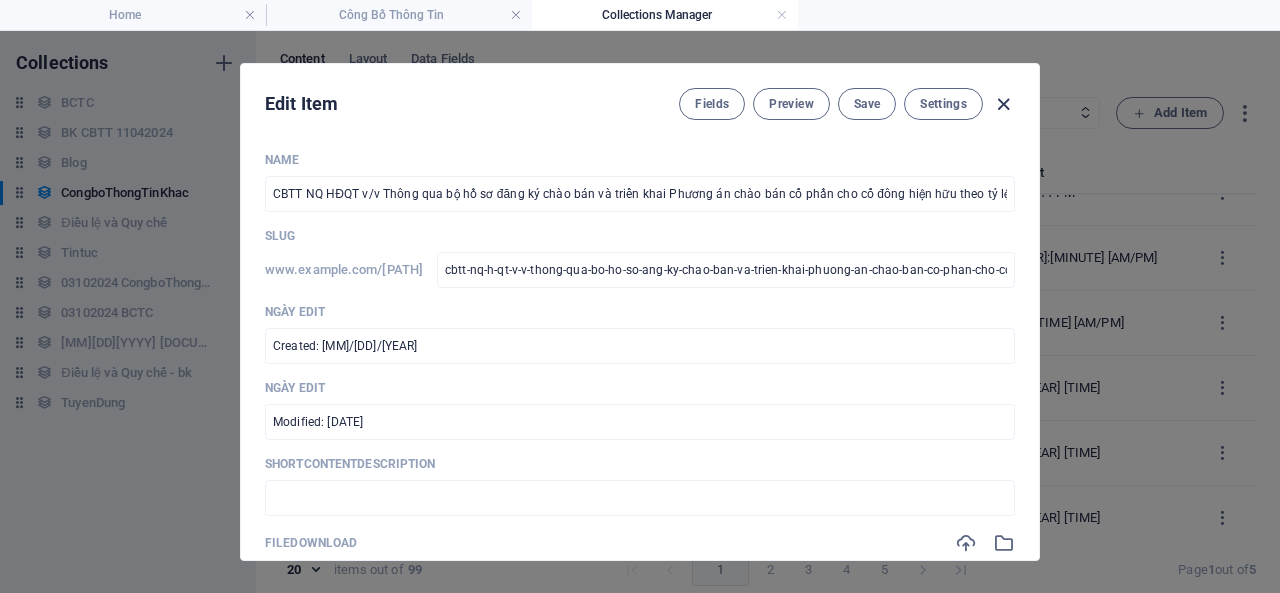click at bounding box center [1003, 104] 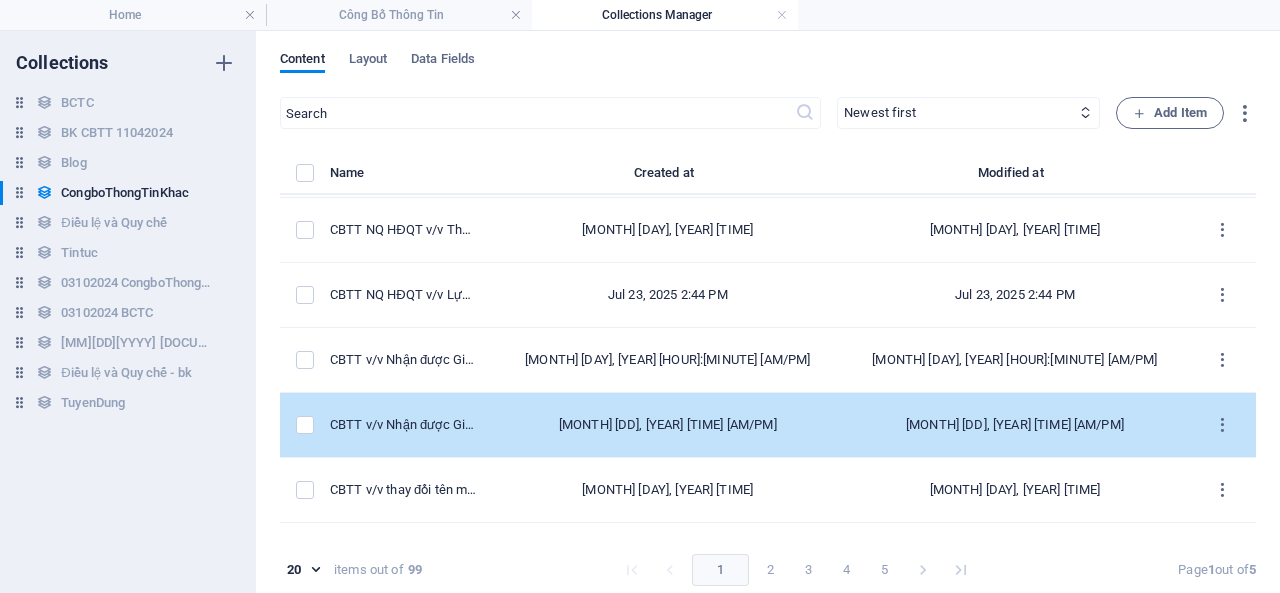 scroll, scrollTop: 0, scrollLeft: 0, axis: both 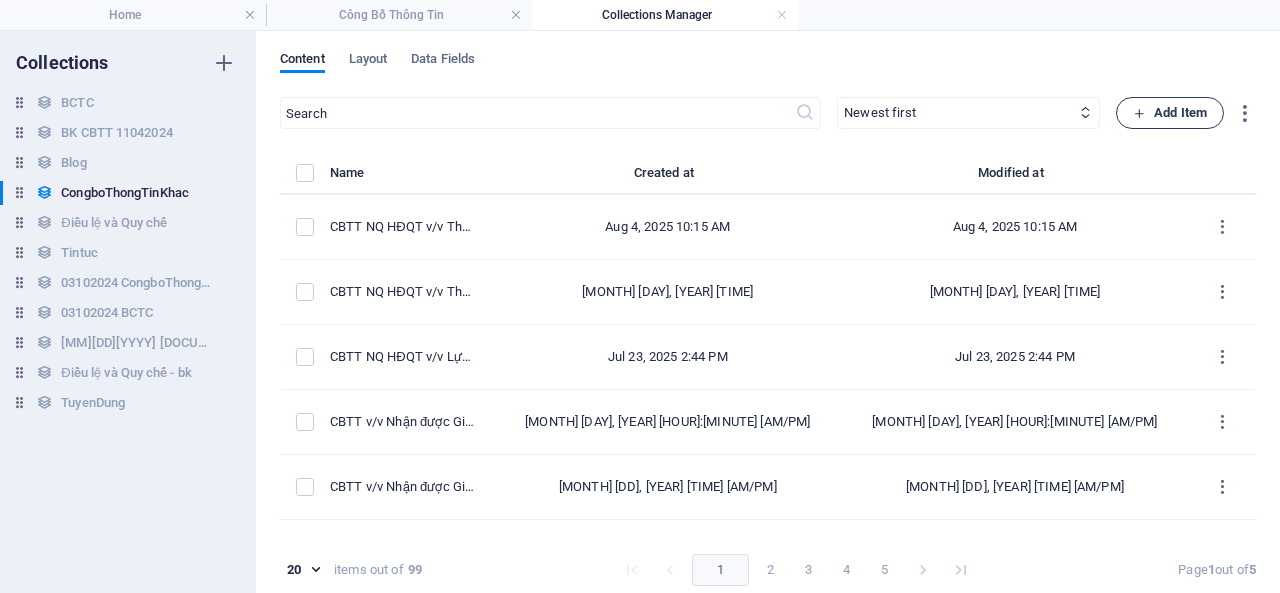 click on "Add Item" at bounding box center (1170, 113) 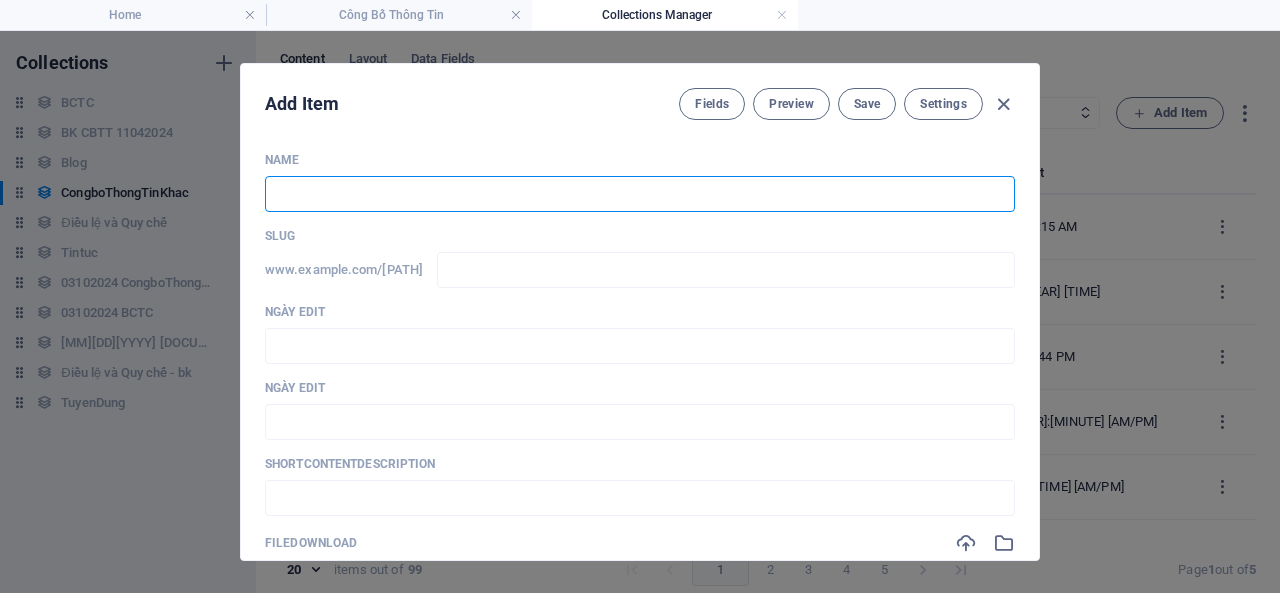 click at bounding box center [640, 194] 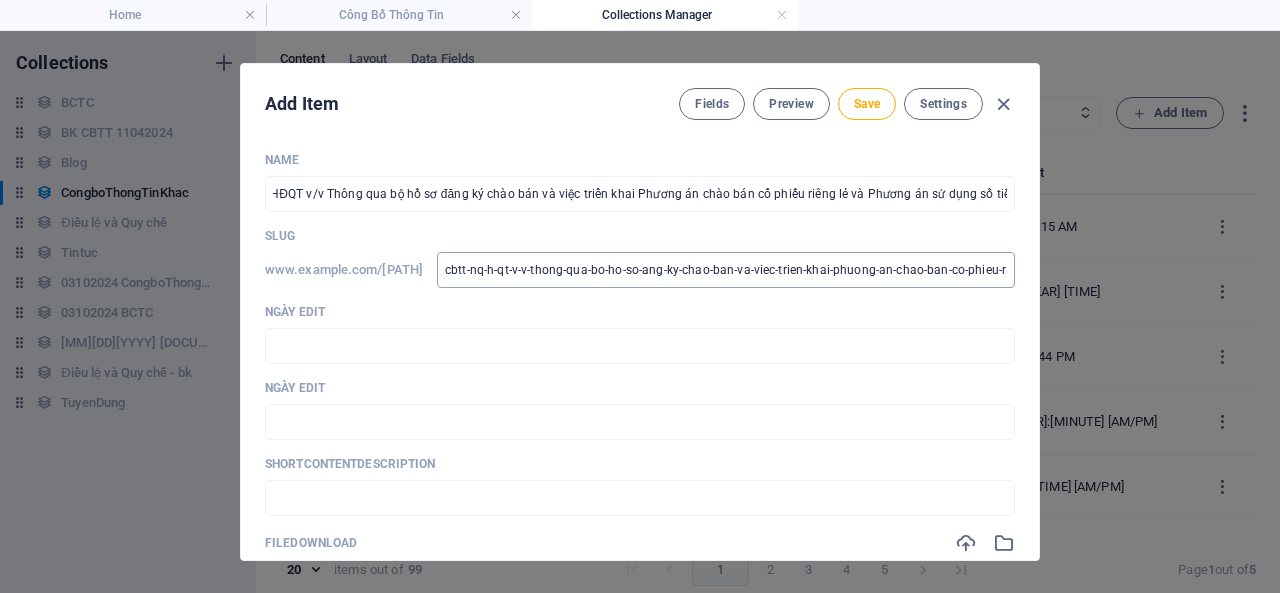 scroll, scrollTop: 0, scrollLeft: 0, axis: both 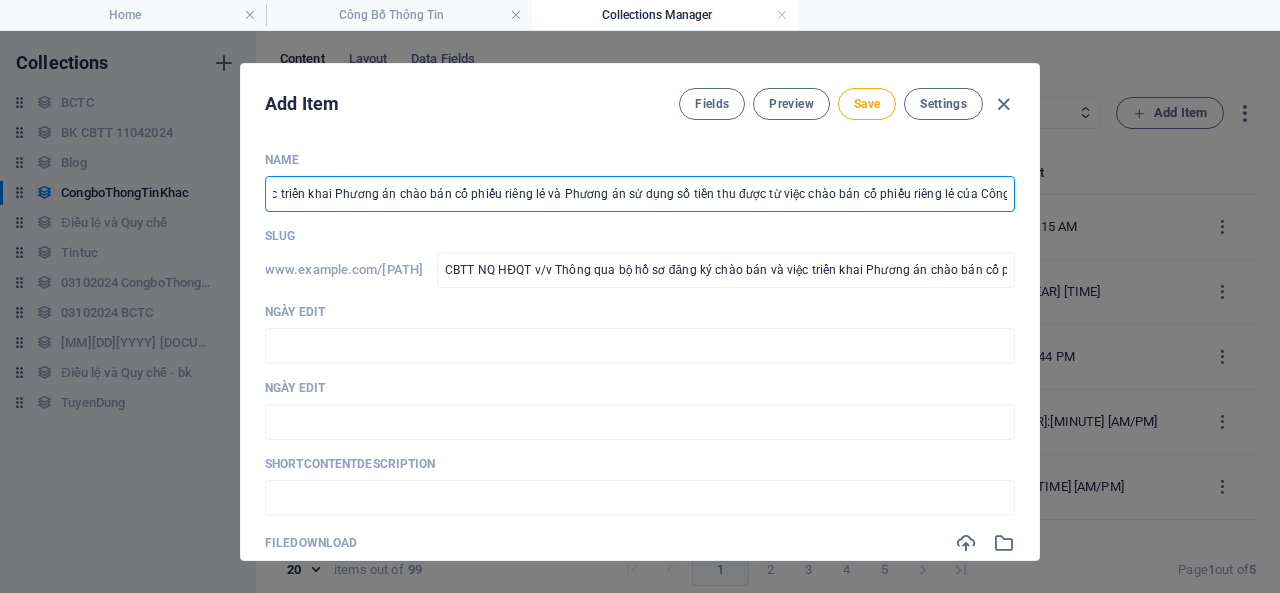 click on "CBTT NQ HĐQT v/v Thông qua bộ hồ sơ đăng ký chào bán và việc triển khai Phương án chào bán cổ phiếu riêng lẻ và Phương án sử dụng số tiền thu được từ việc chào bán cổ phiếu riêng lẻ của Công ty" at bounding box center [640, 194] 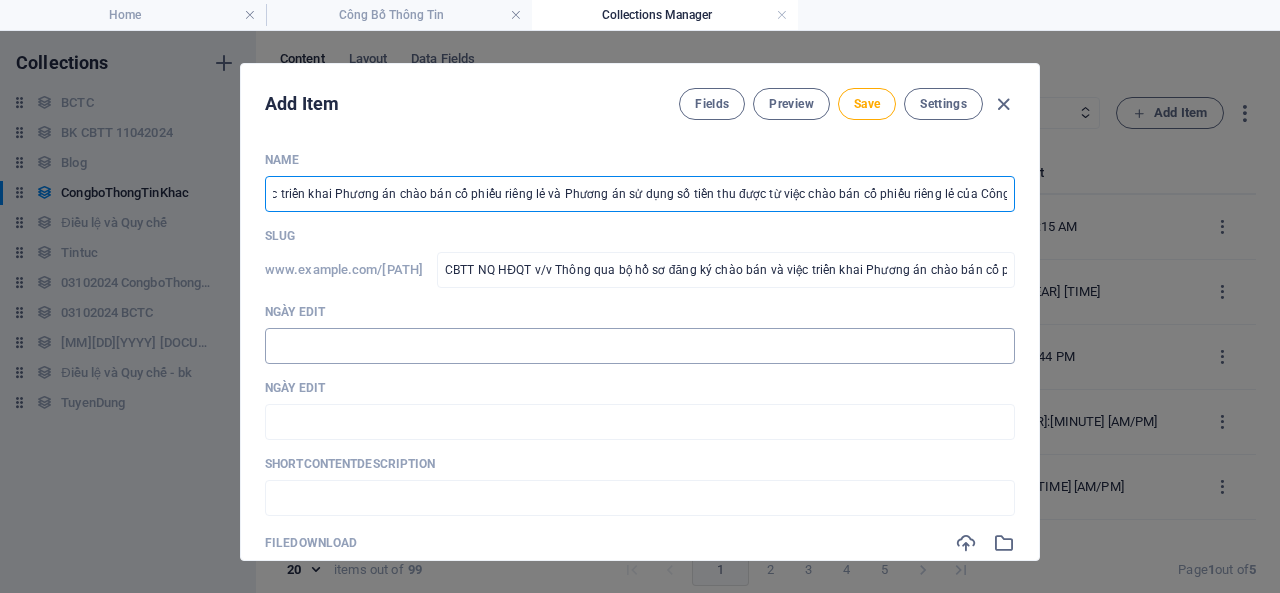 click at bounding box center (640, 346) 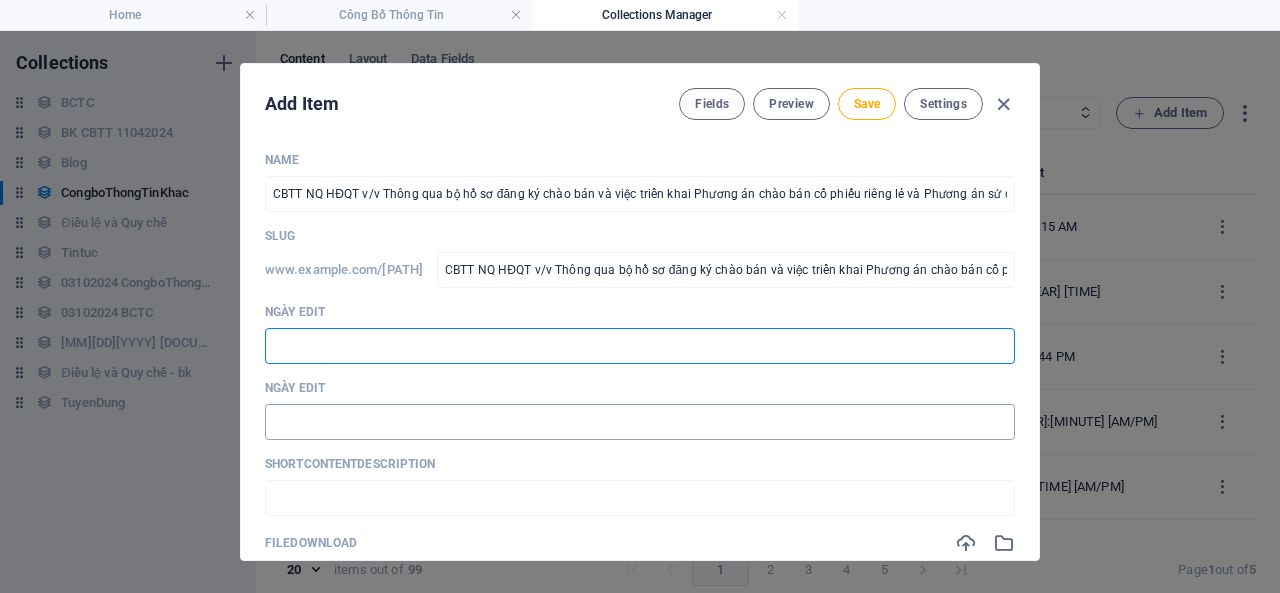 paste on "CBTT NQ HĐQT v/v Thông qua bộ hồ sơ đăng ký chào bán và việc triển khai Phương án chào bán cổ phiếu riêng lẻ và Phương án sử dụng số tiền thu được từ việc chào bán cổ phiếu riêng lẻ của Công ty" 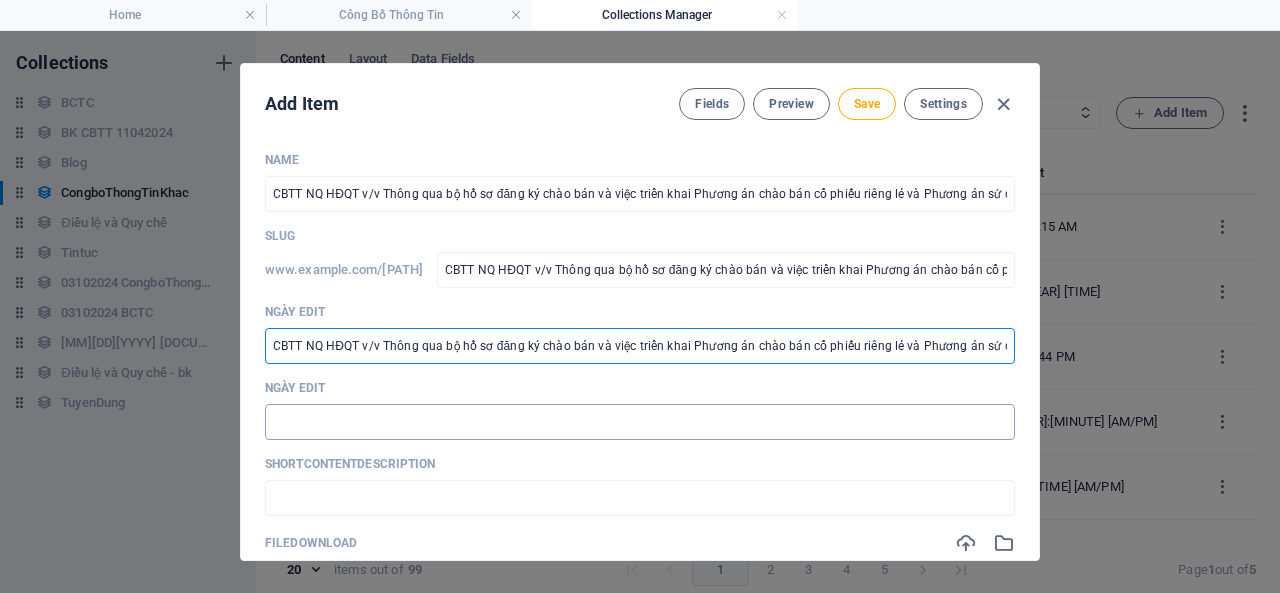 scroll, scrollTop: 0, scrollLeft: 359, axis: horizontal 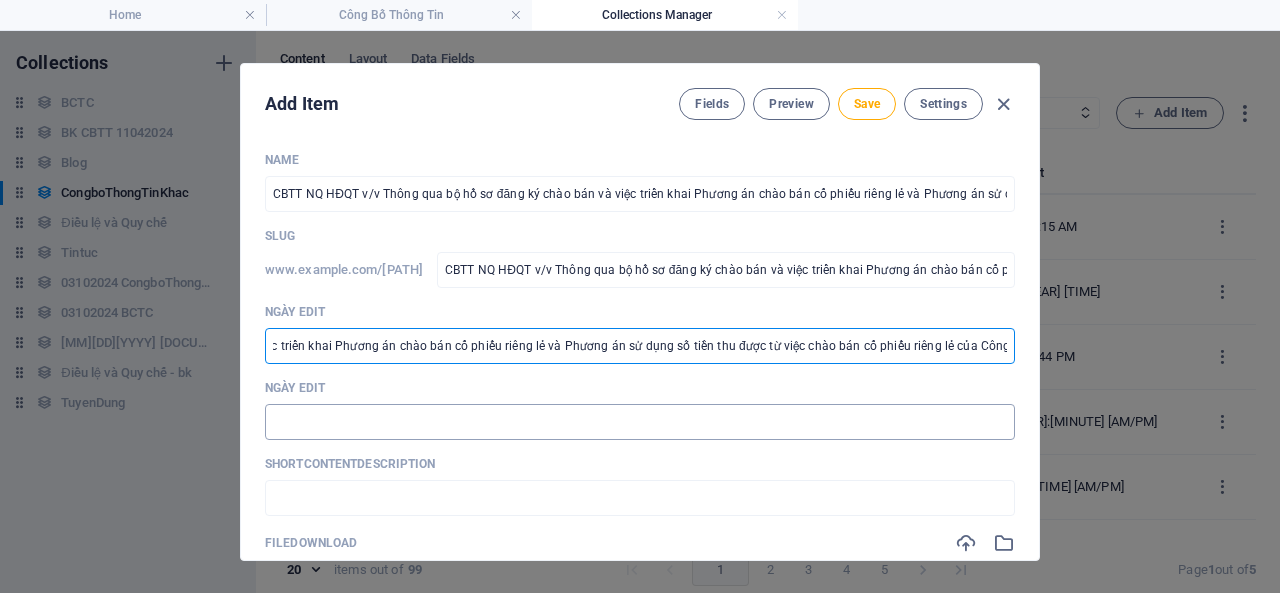click at bounding box center (640, 422) 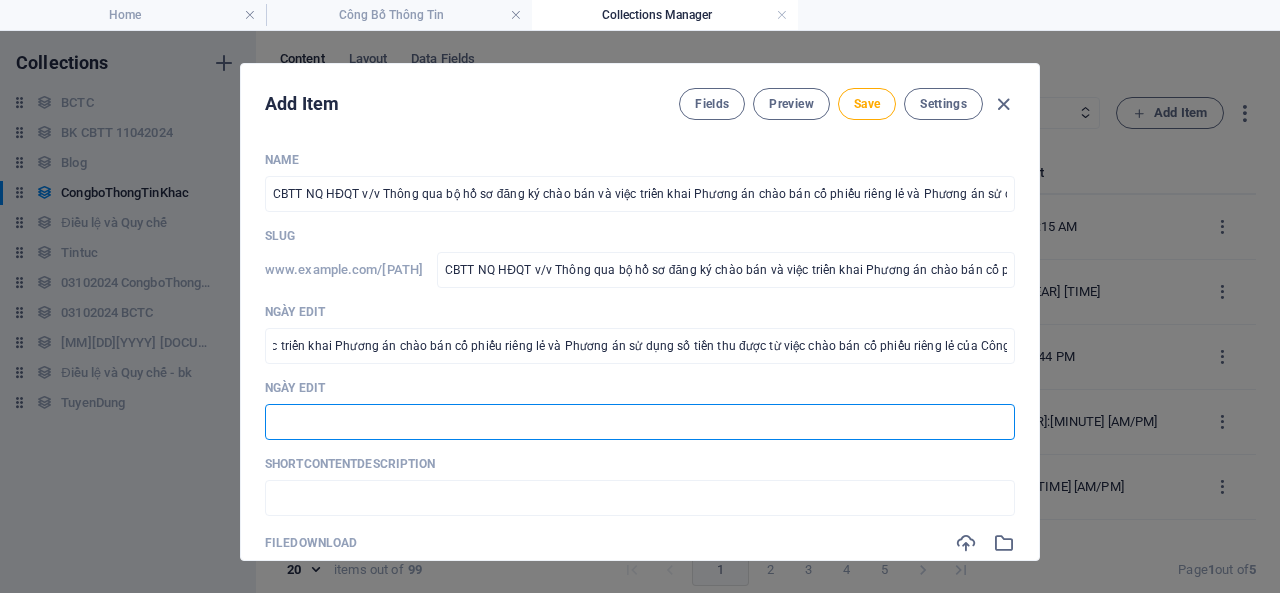 click at bounding box center (640, 422) 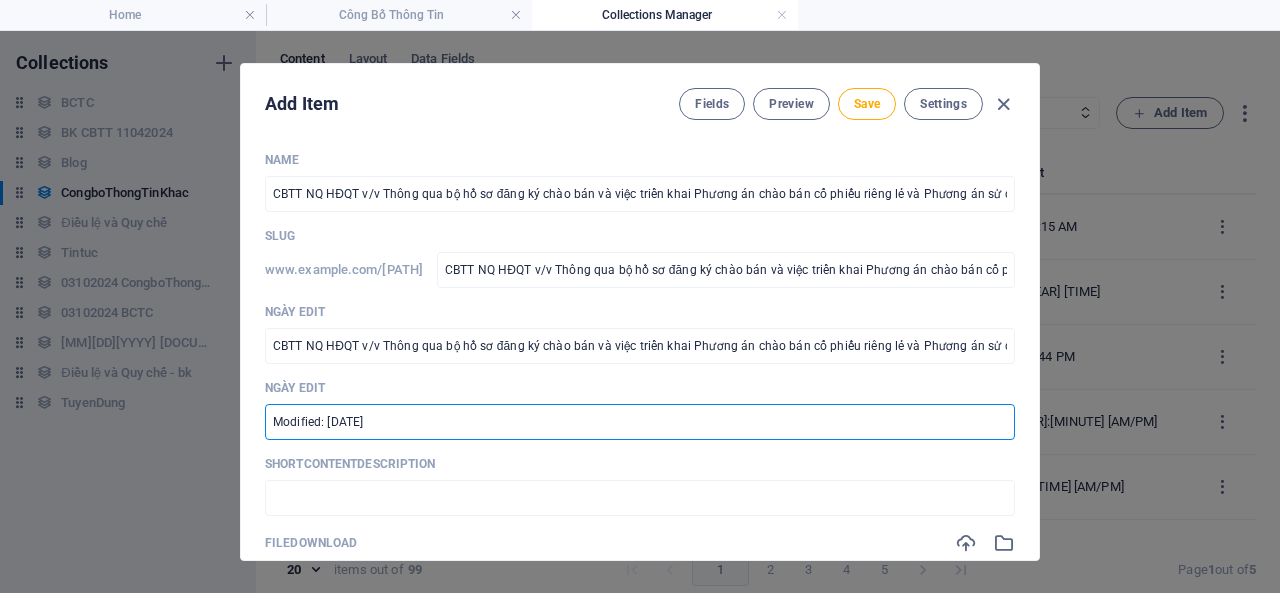drag, startPoint x: 342, startPoint y: 418, endPoint x: 326, endPoint y: 423, distance: 16.763054 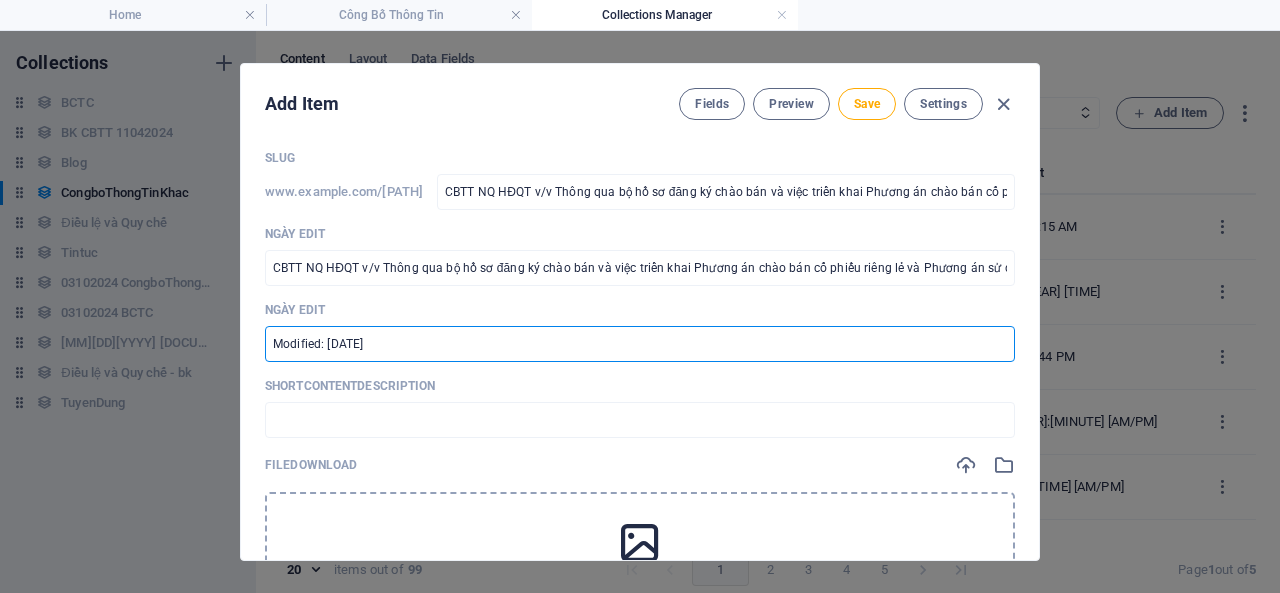 scroll, scrollTop: 100, scrollLeft: 0, axis: vertical 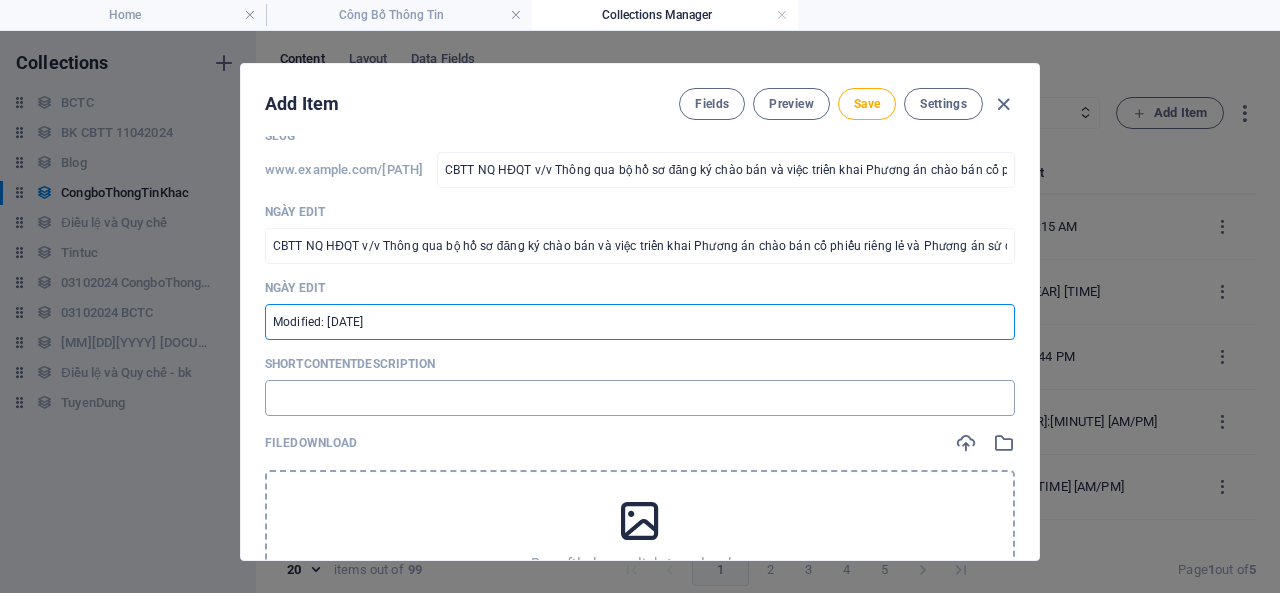 click at bounding box center (640, 398) 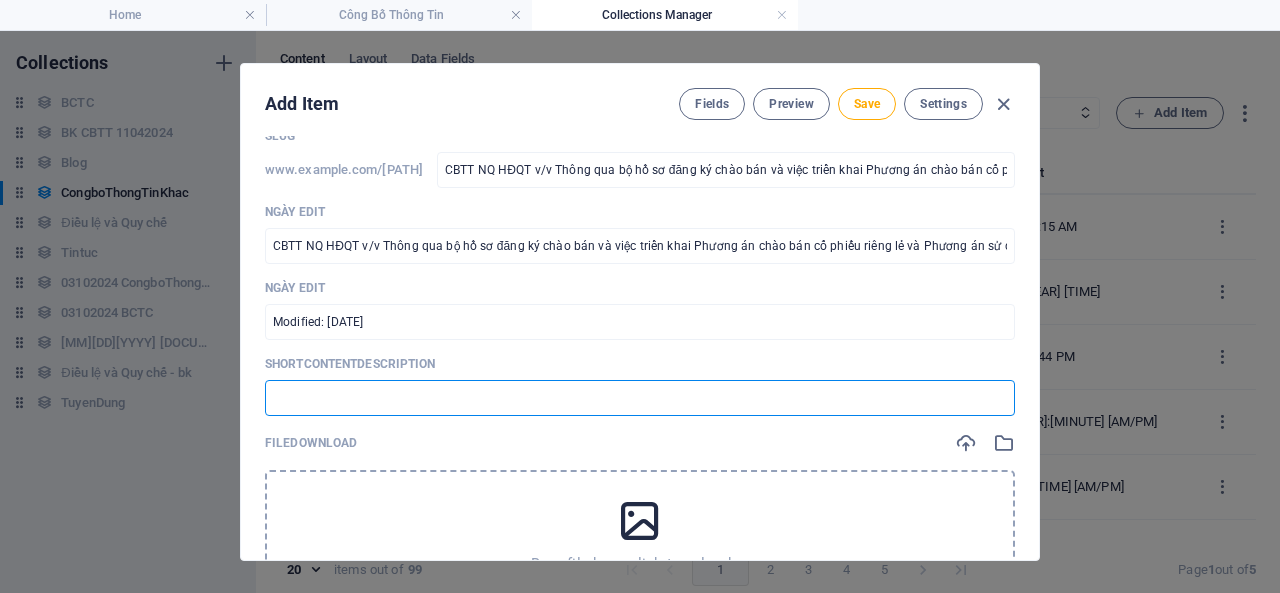 click at bounding box center (640, 398) 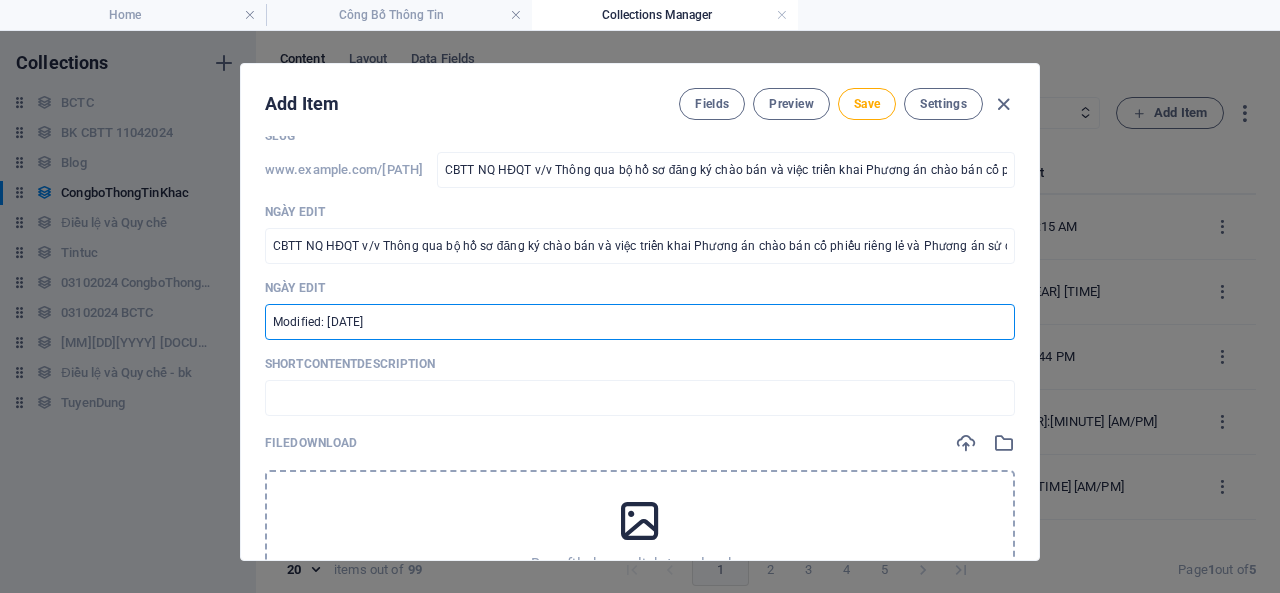 click on "Modified: [DATE]" at bounding box center [640, 322] 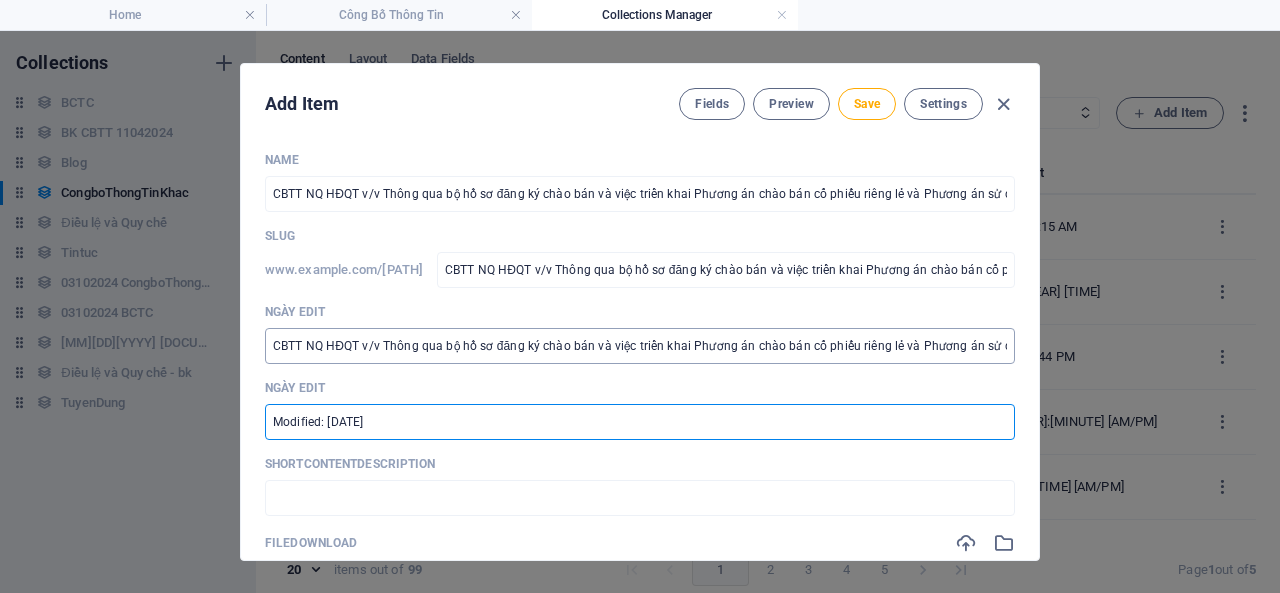 click on "CBTT NQ HĐQT v/v Thông qua bộ hồ sơ đăng ký chào bán và việc triển khai Phương án chào bán cổ phiếu riêng lẻ và Phương án sử dụng số tiền thu được từ việc chào bán cổ phiếu riêng lẻ của Công ty" at bounding box center (640, 346) 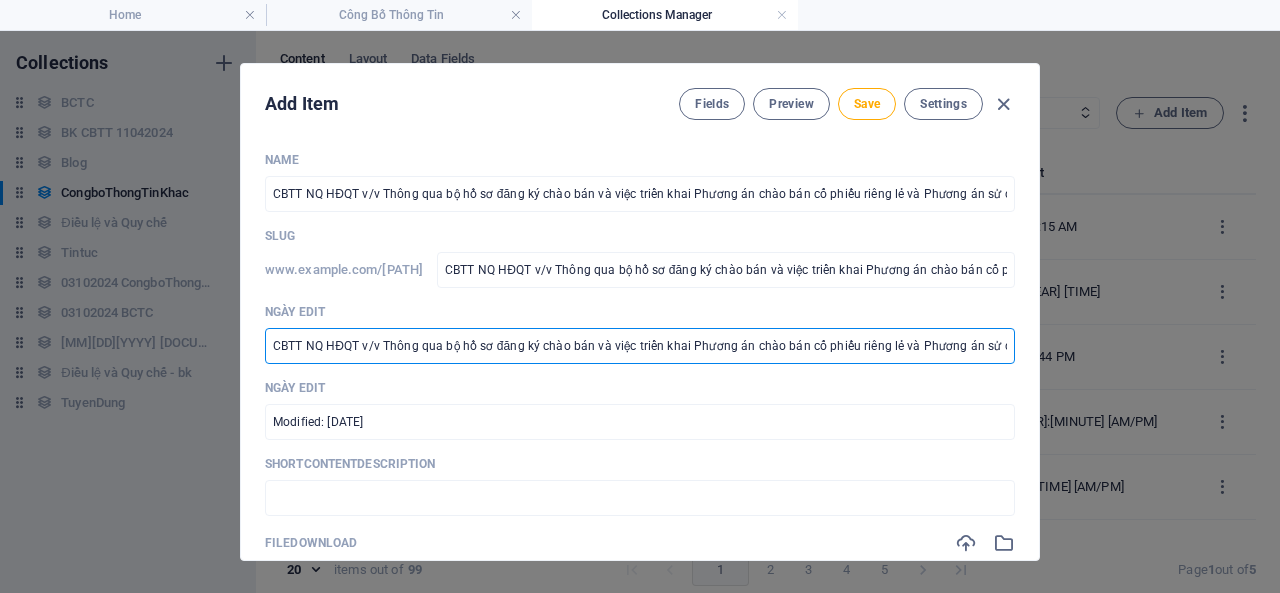 click on "CBTT NQ HĐQT v/v Thông qua bộ hồ sơ đăng ký chào bán và việc triển khai Phương án chào bán cổ phiếu riêng lẻ và Phương án sử dụng số tiền thu được từ việc chào bán cổ phiếu riêng lẻ của Công ty" at bounding box center (640, 346) 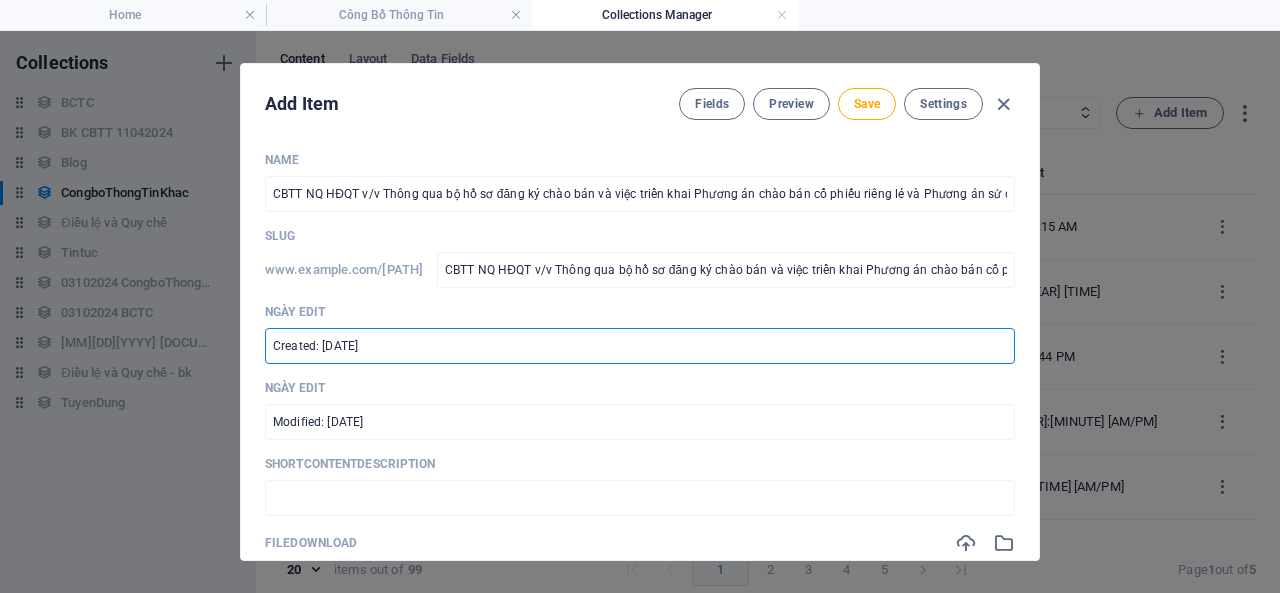 drag, startPoint x: 331, startPoint y: 346, endPoint x: 320, endPoint y: 343, distance: 11.401754 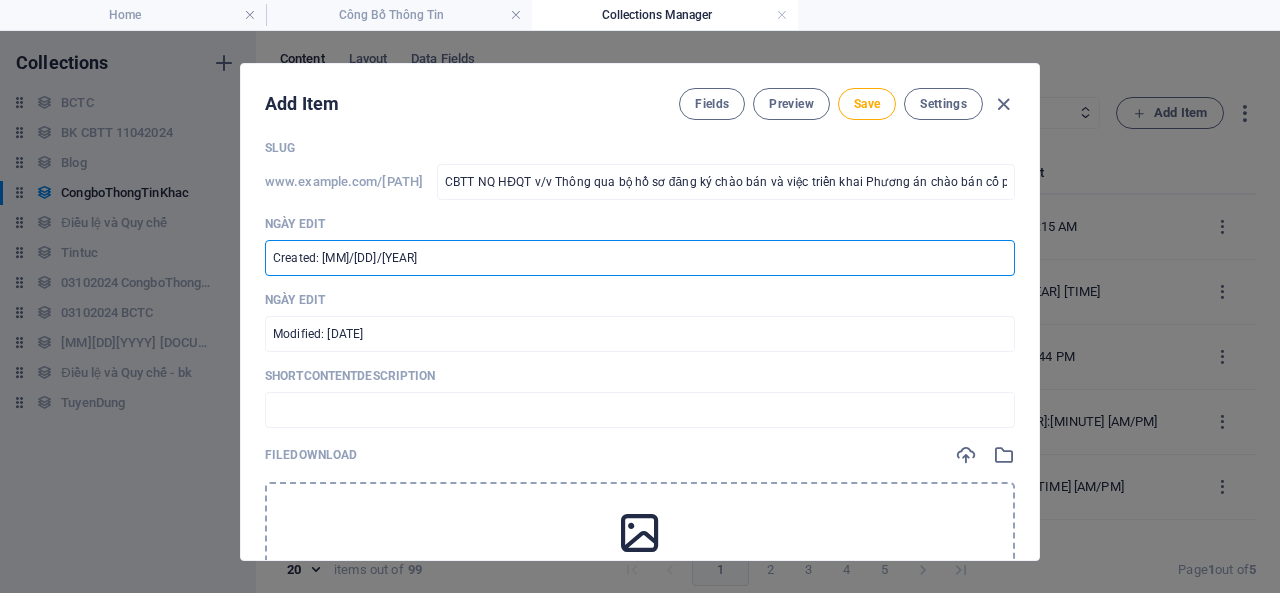 scroll, scrollTop: 300, scrollLeft: 0, axis: vertical 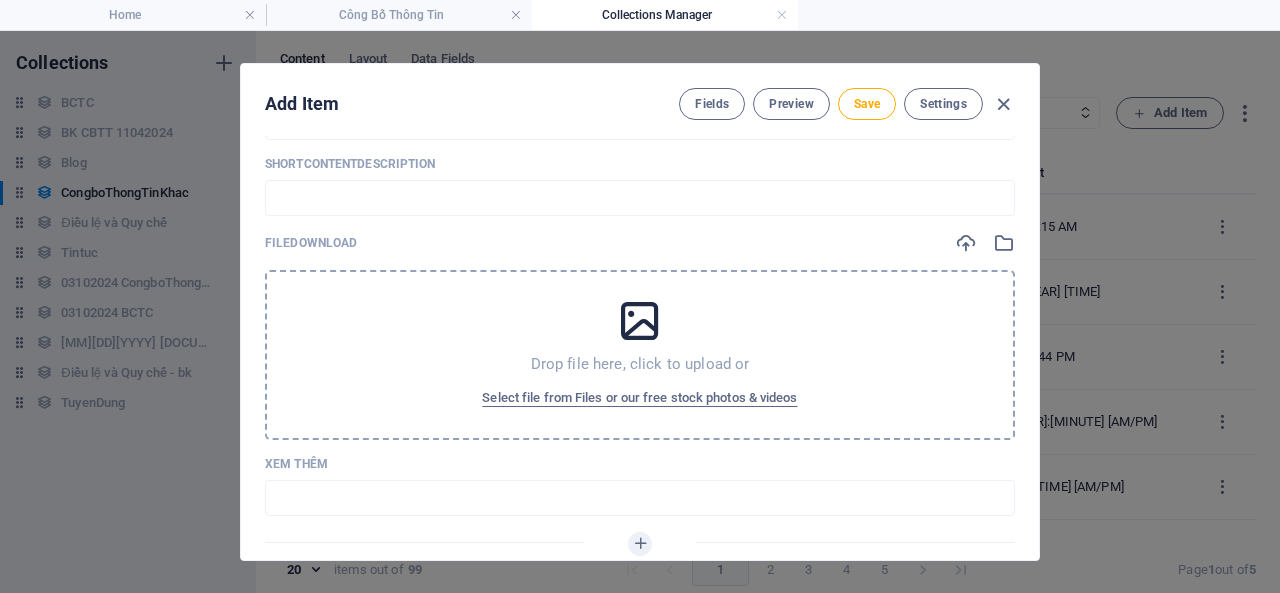 click on "Drop file here, click to upload or Select file from Files or our free stock photos & videos" at bounding box center (640, 355) 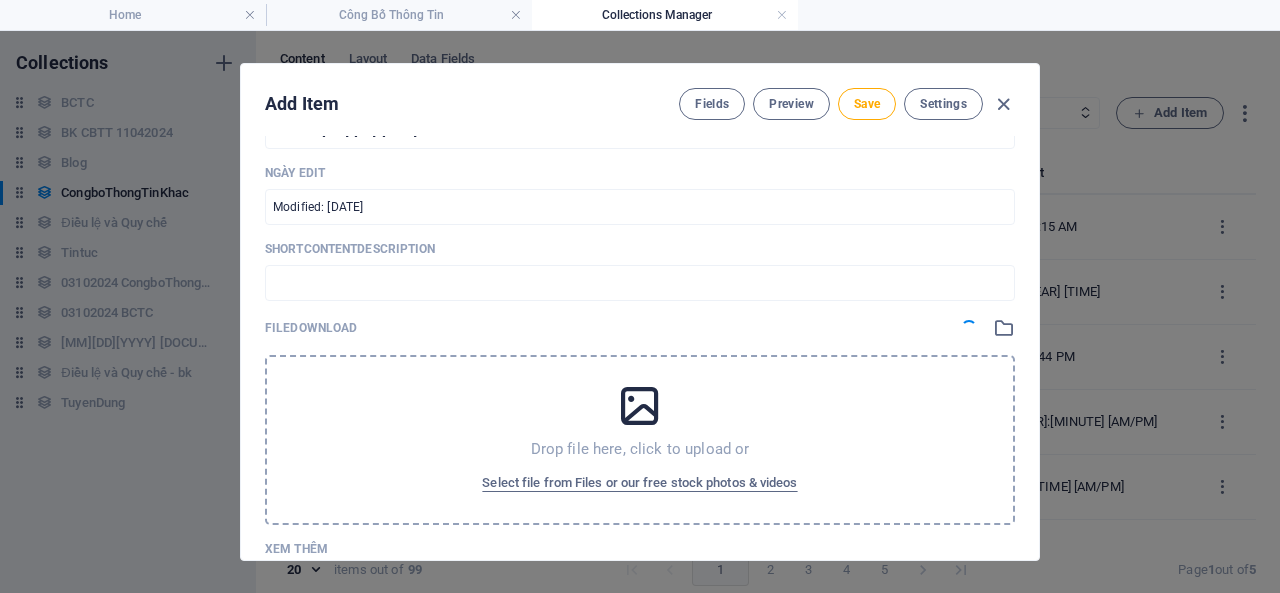scroll, scrollTop: 300, scrollLeft: 0, axis: vertical 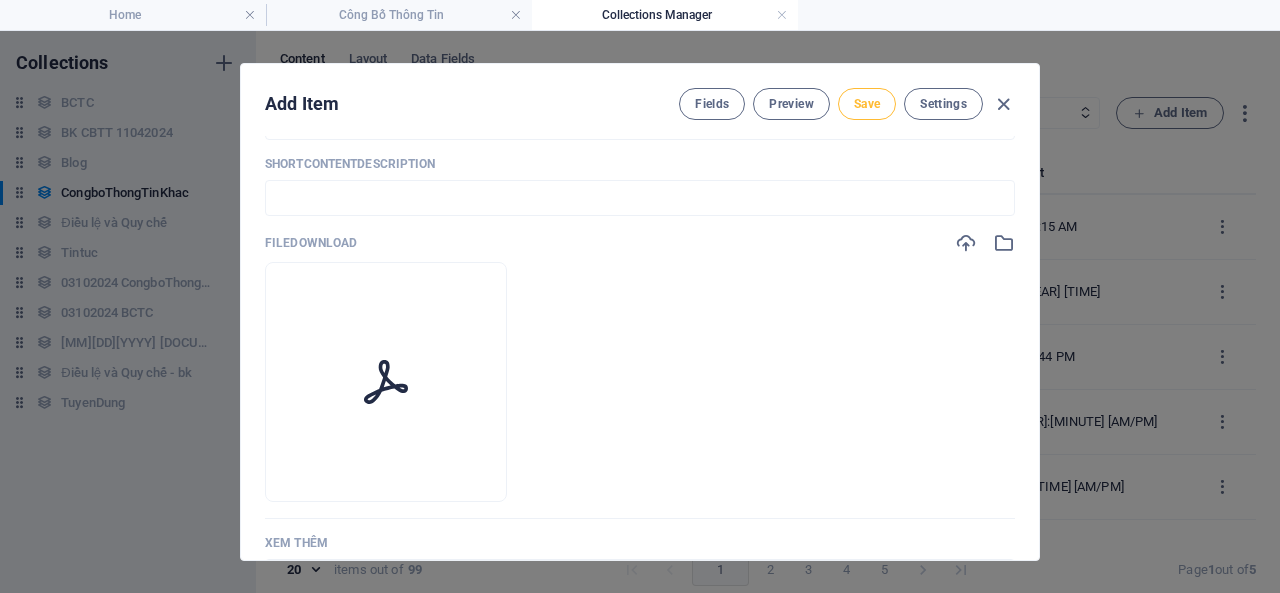 click on "Save" at bounding box center (867, 104) 